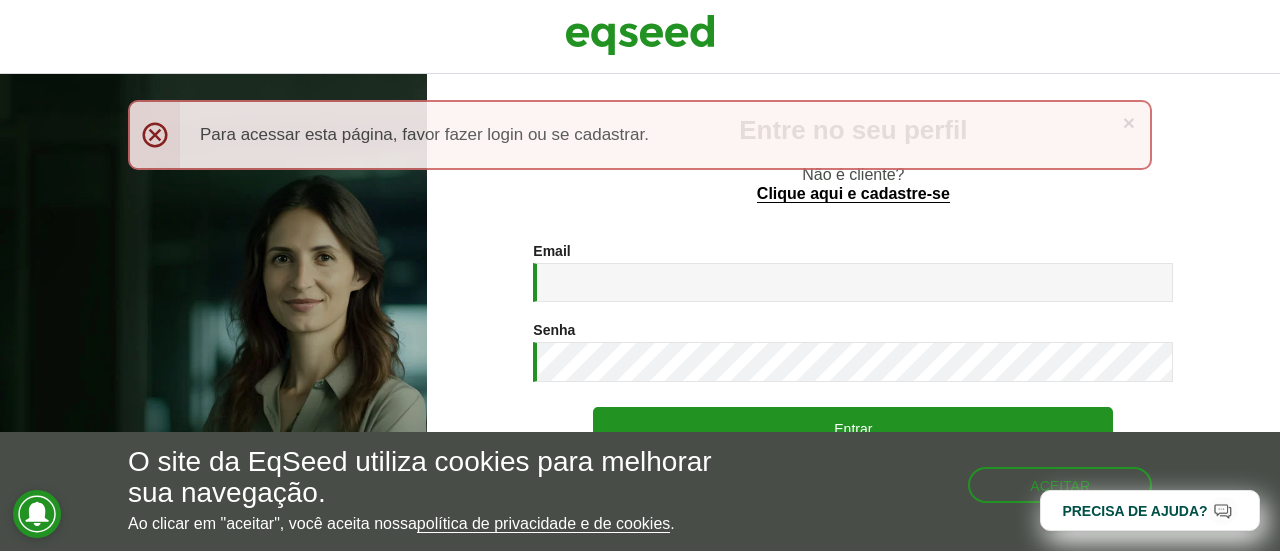 scroll, scrollTop: 0, scrollLeft: 0, axis: both 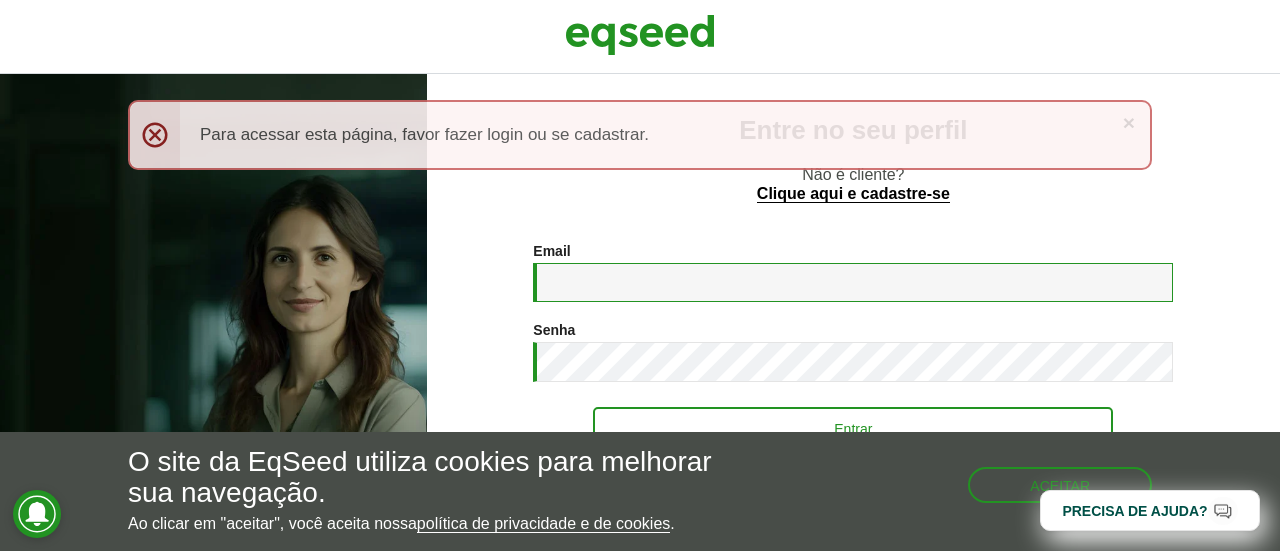 type on "**********" 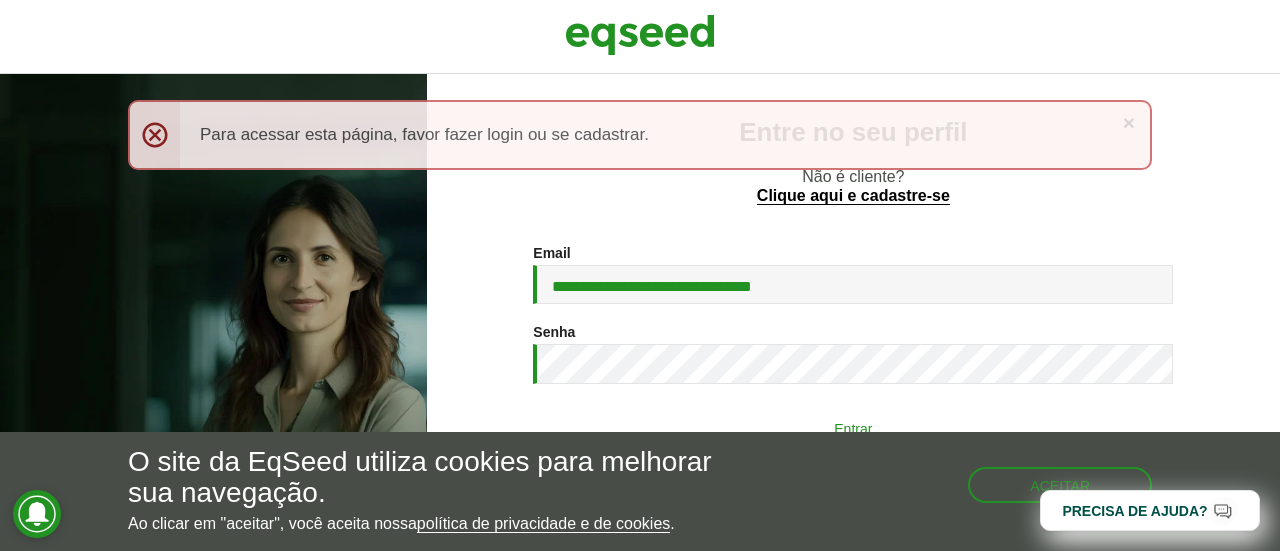 click on "Entrar" at bounding box center (853, 428) 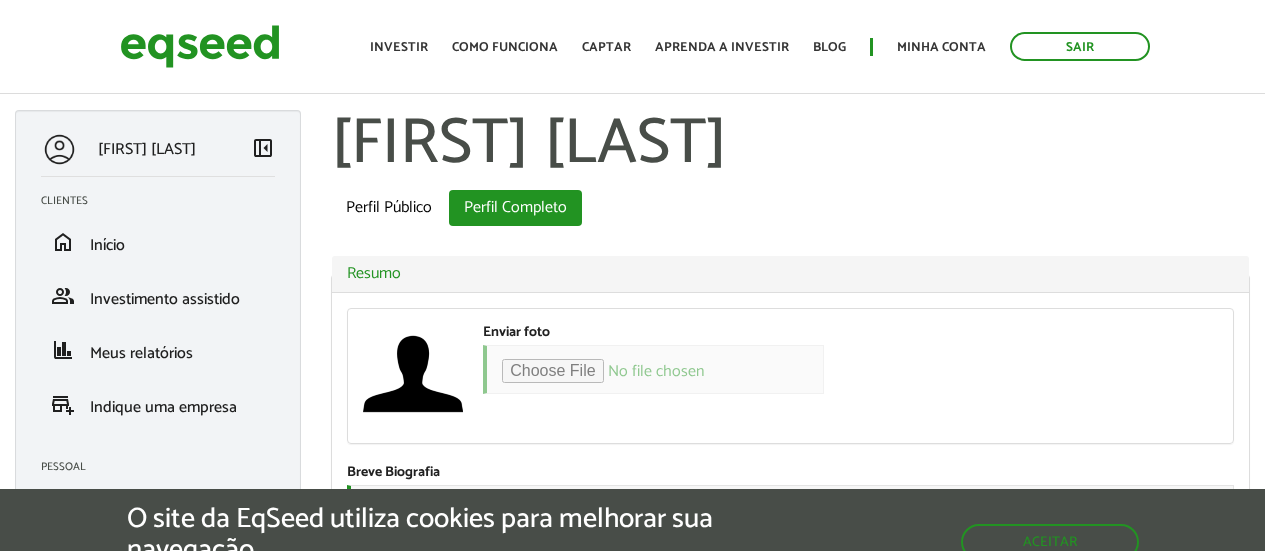 scroll, scrollTop: 0, scrollLeft: 0, axis: both 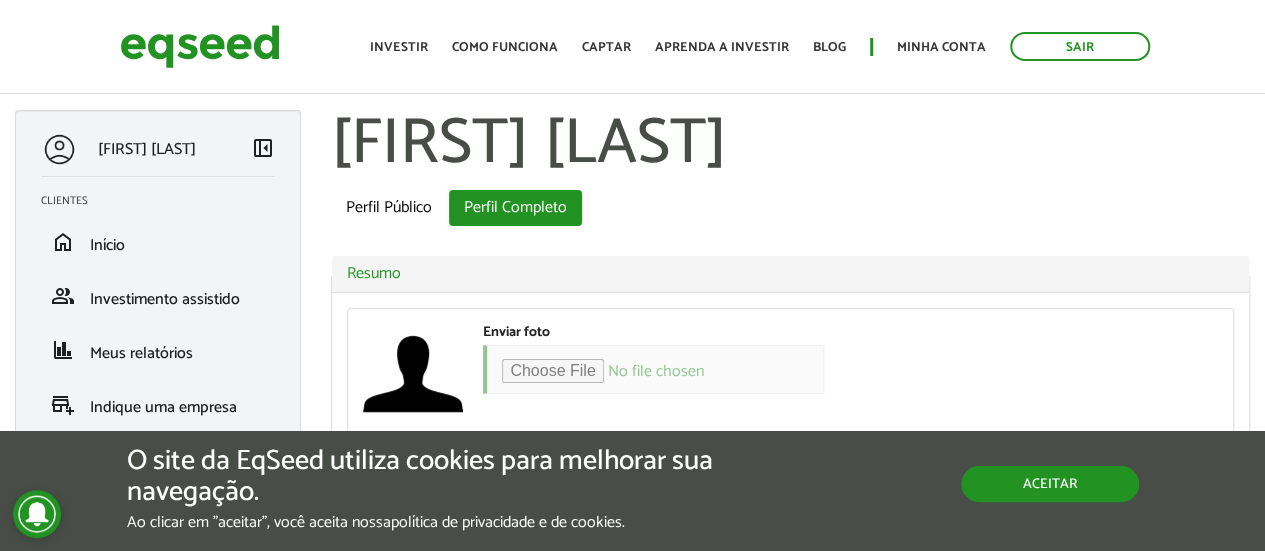 type on "**********" 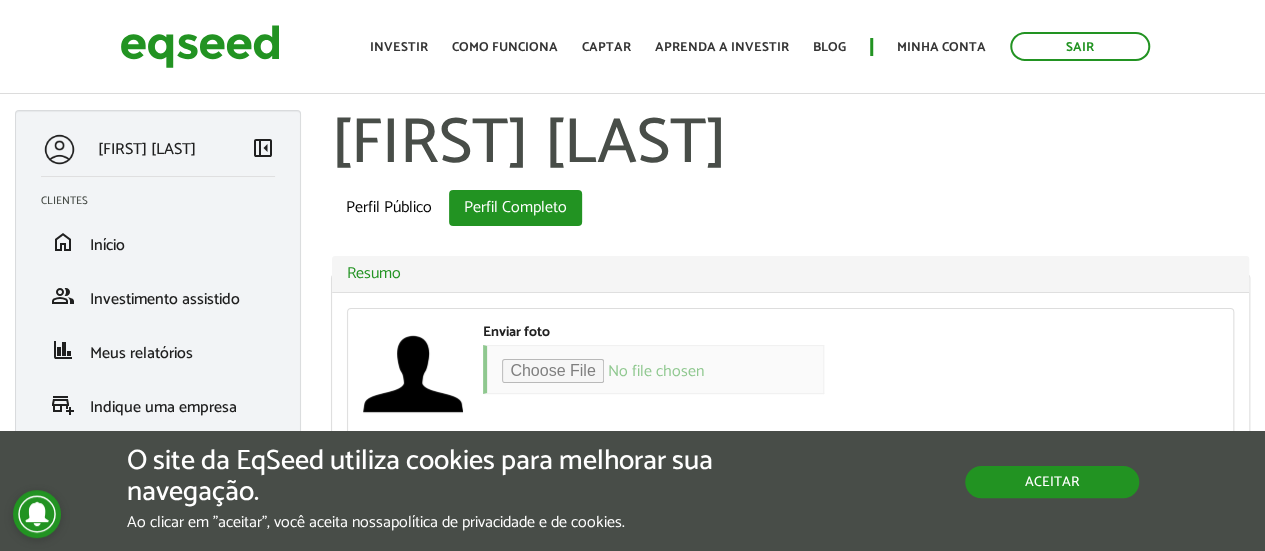 click on "Aceitar" at bounding box center (1052, 482) 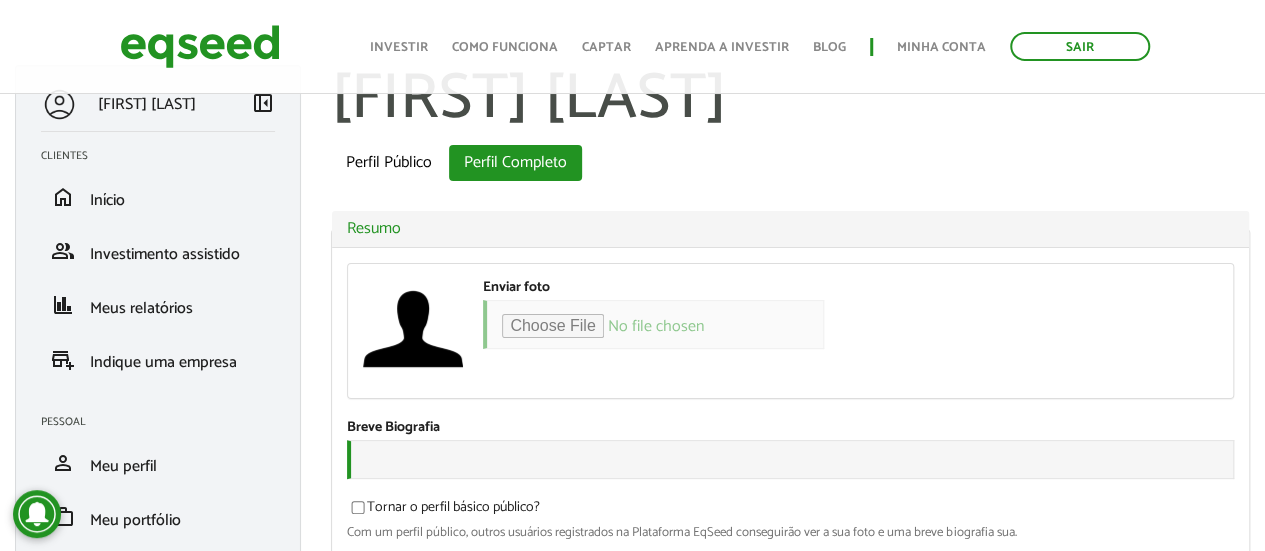 scroll, scrollTop: 0, scrollLeft: 0, axis: both 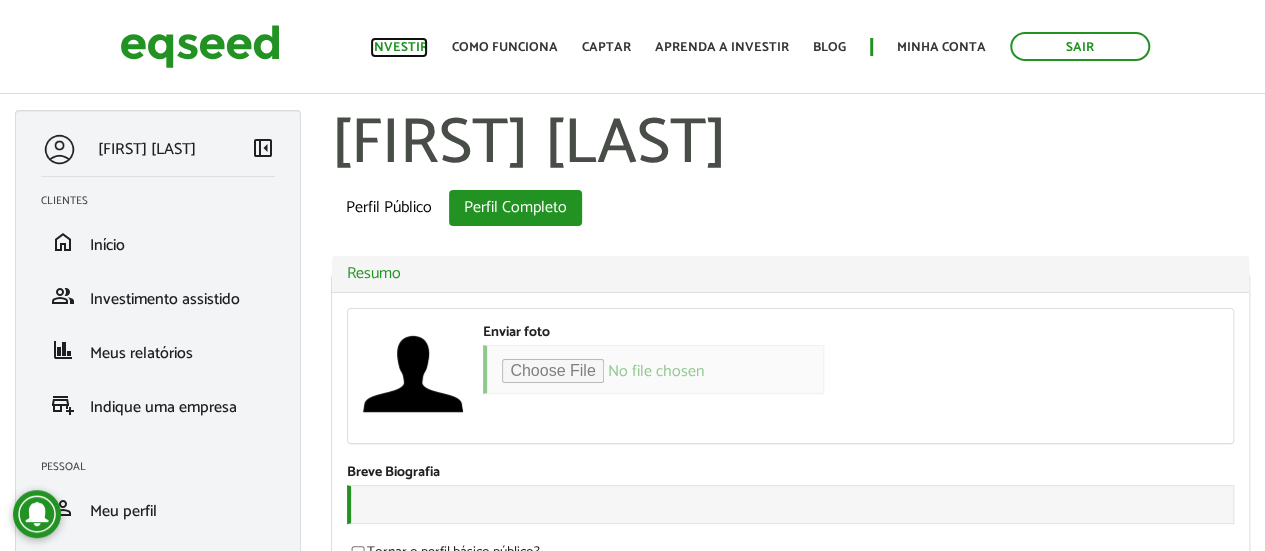 click on "Investir" at bounding box center [399, 47] 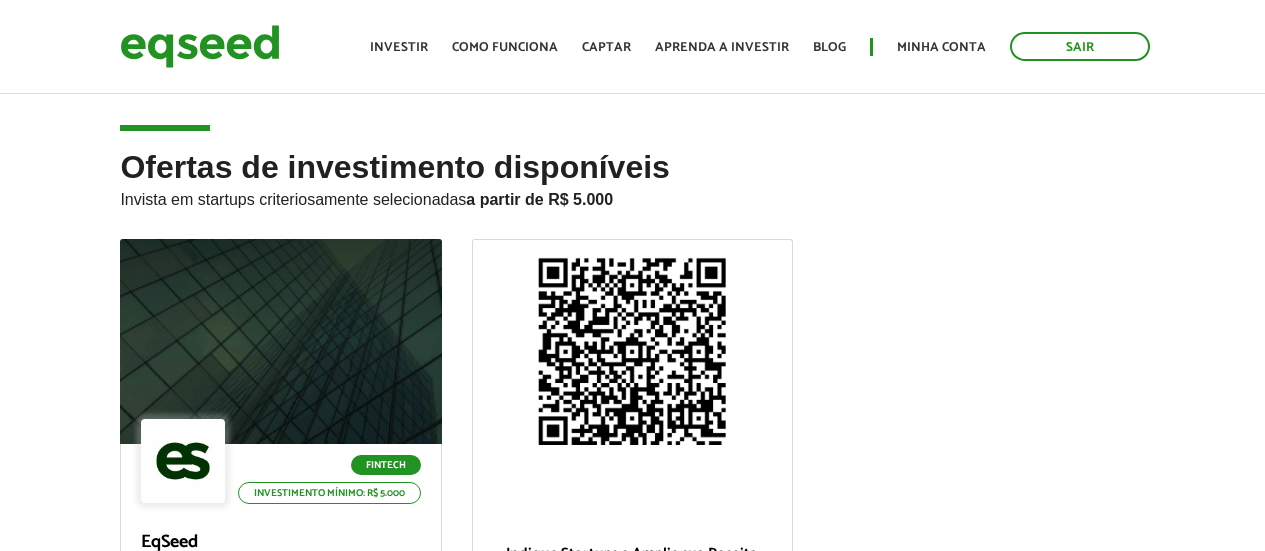 scroll, scrollTop: 0, scrollLeft: 0, axis: both 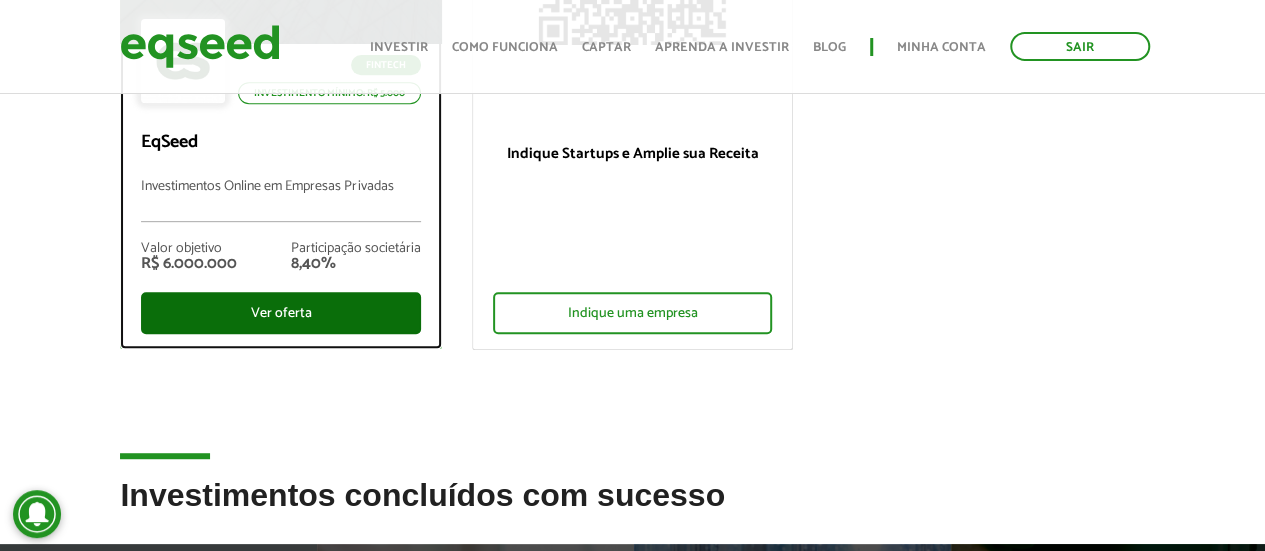 click on "Ver oferta" at bounding box center [280, 313] 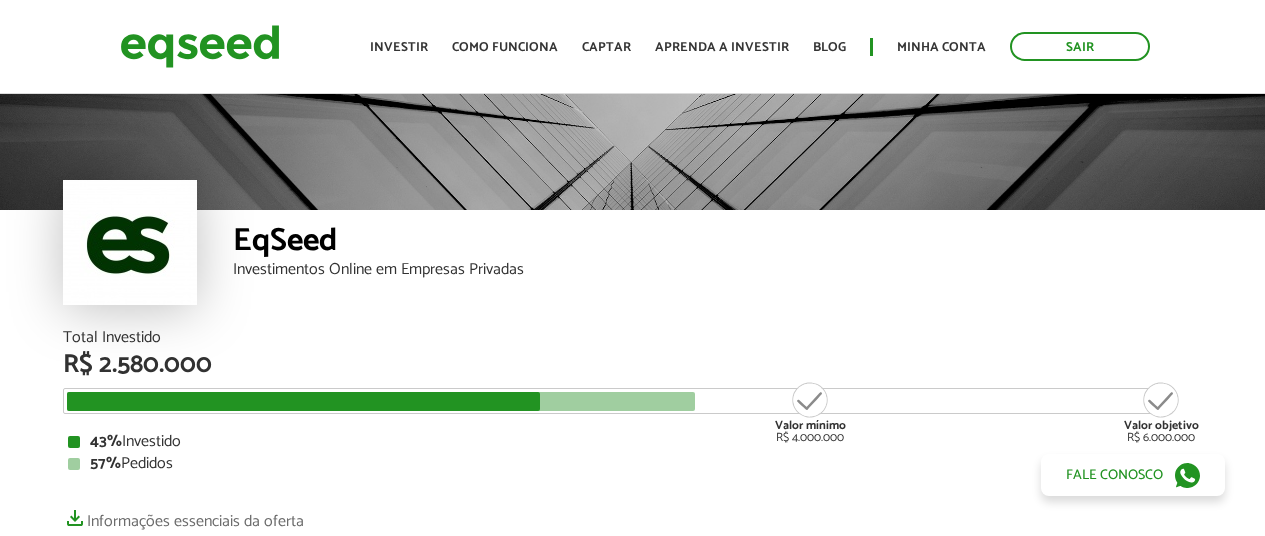scroll, scrollTop: 0, scrollLeft: 0, axis: both 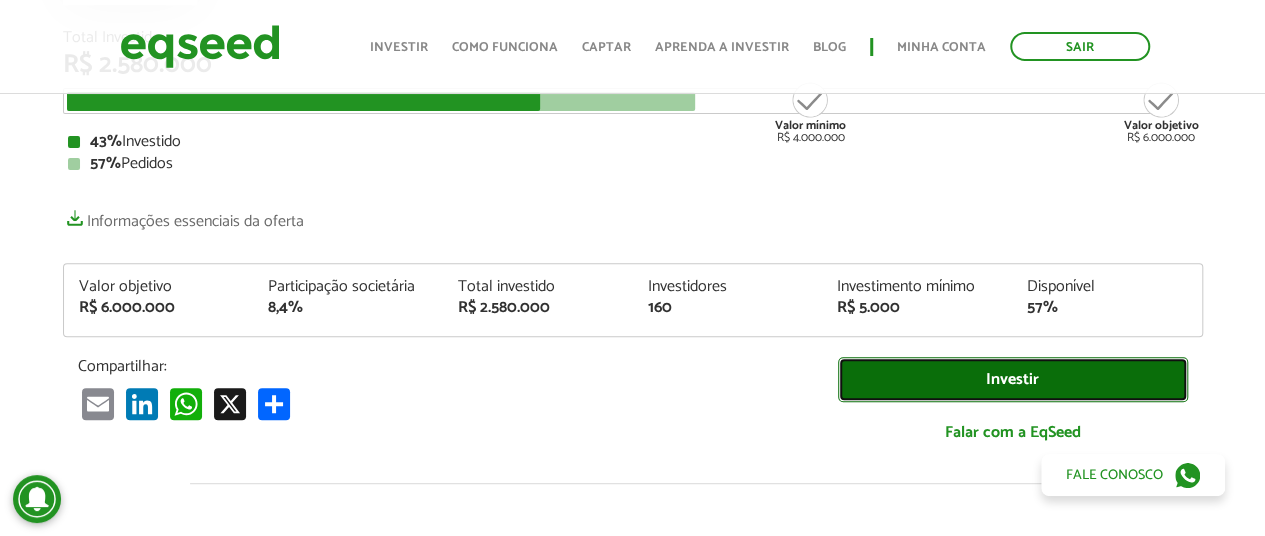 click on "Investir" at bounding box center [1013, 379] 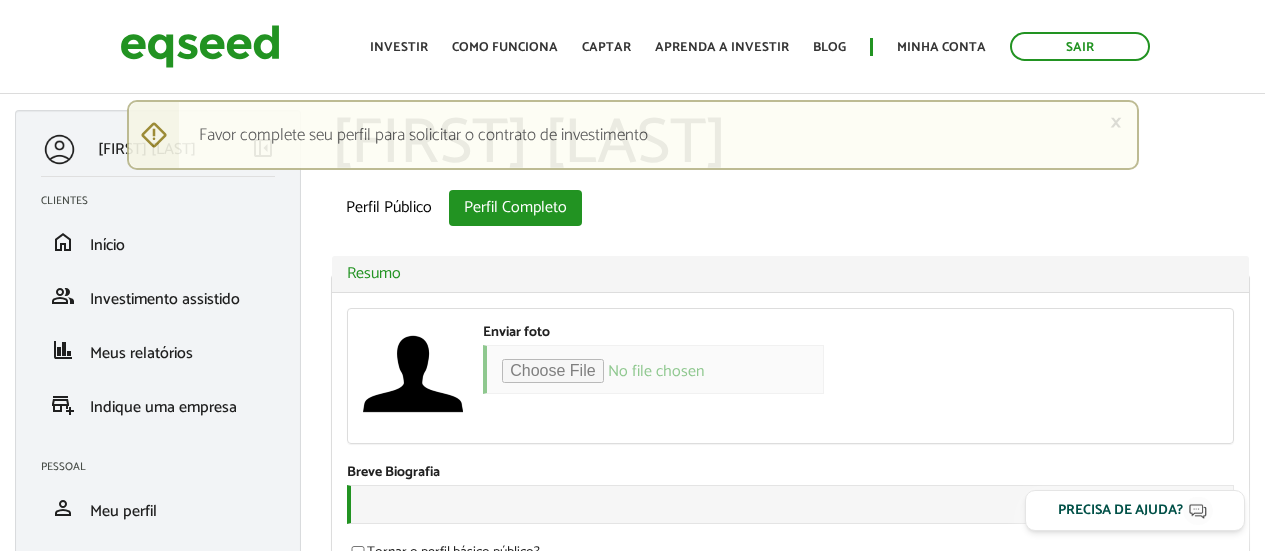 scroll, scrollTop: 0, scrollLeft: 0, axis: both 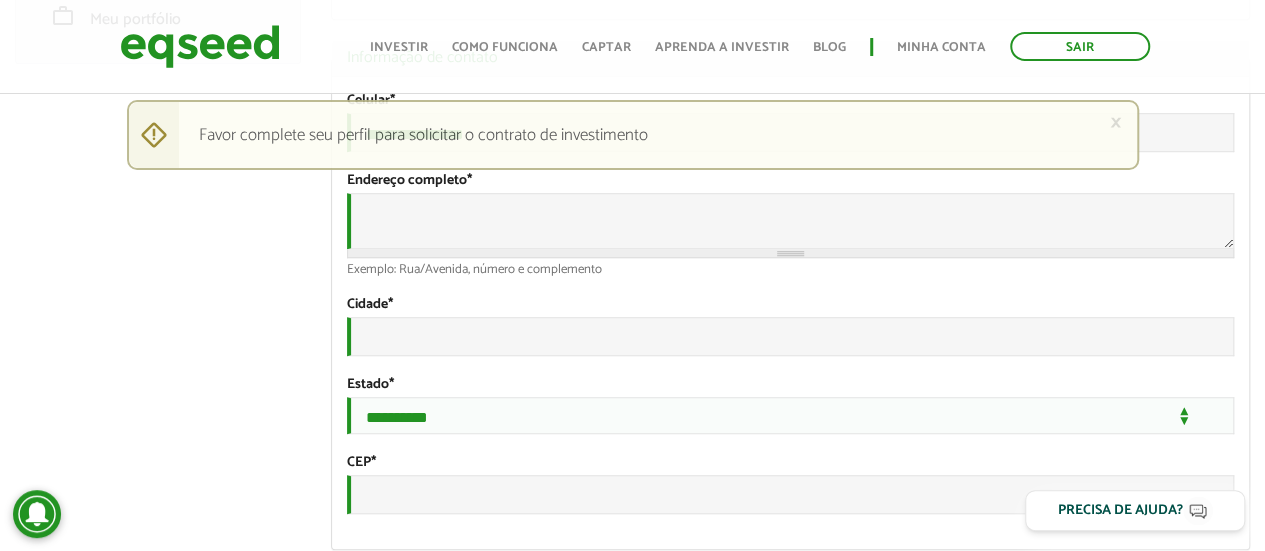 type on "**********" 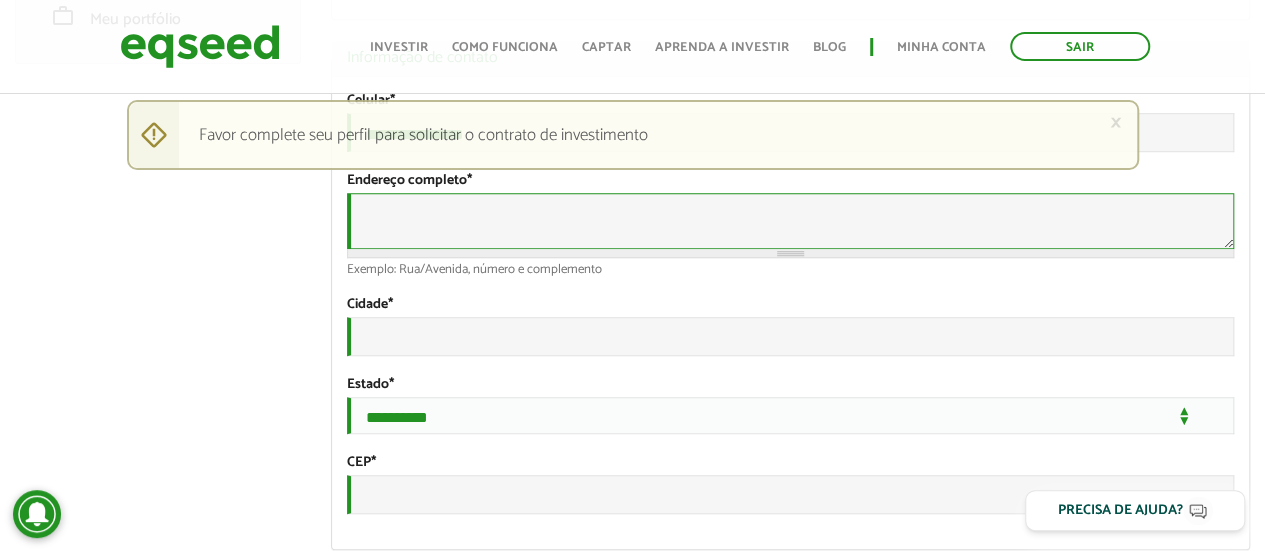 click on "Endereço completo  *" at bounding box center [790, 221] 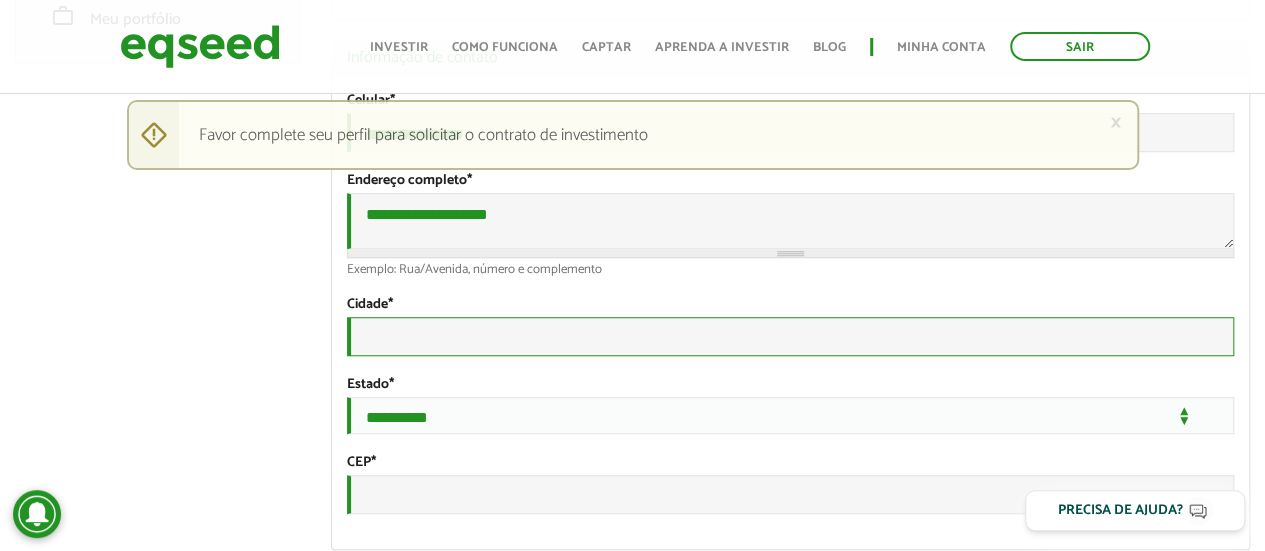type on "******" 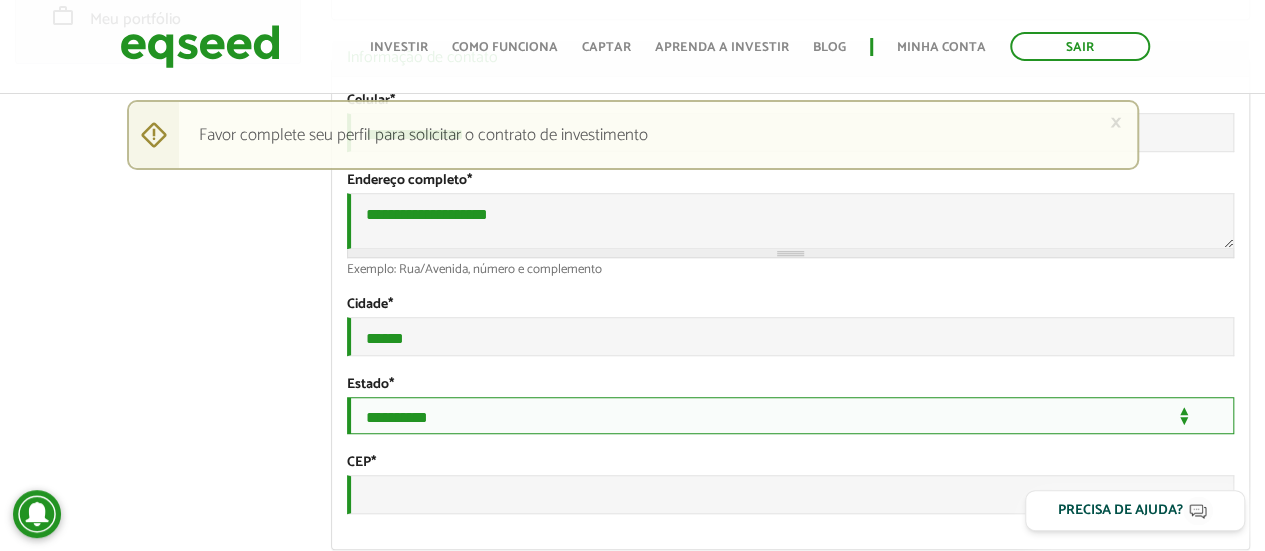 select on "**" 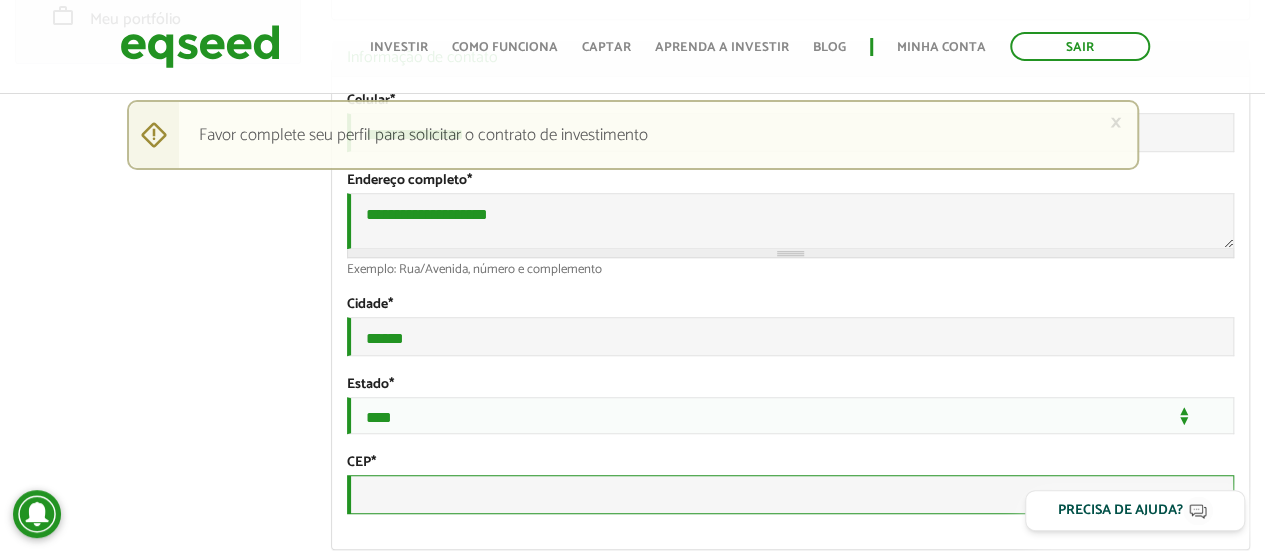 type on "*********" 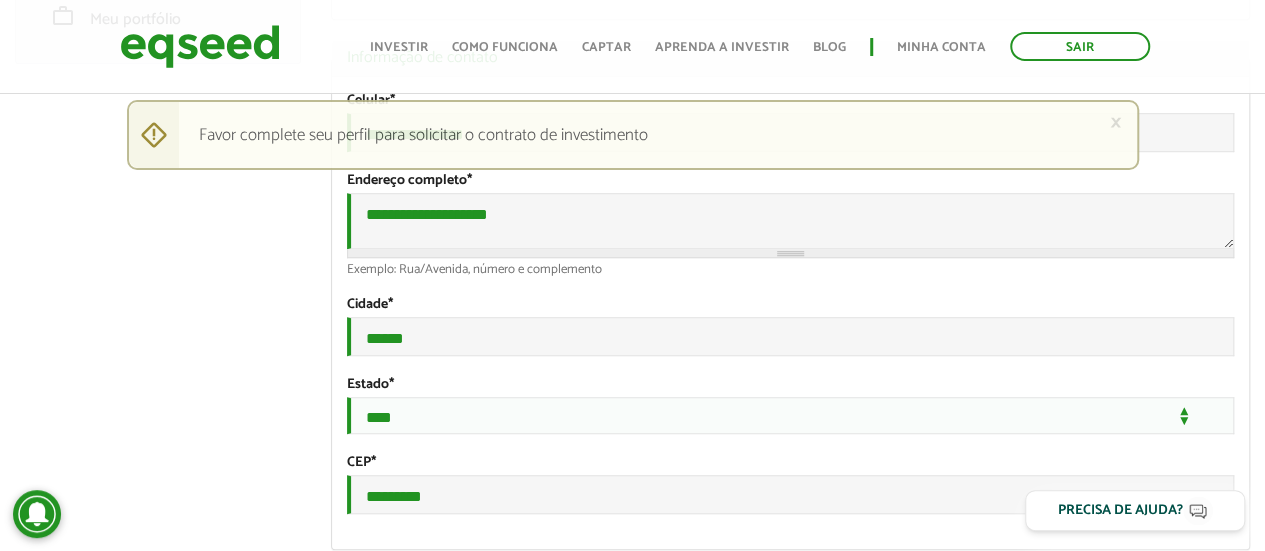 select on "***" 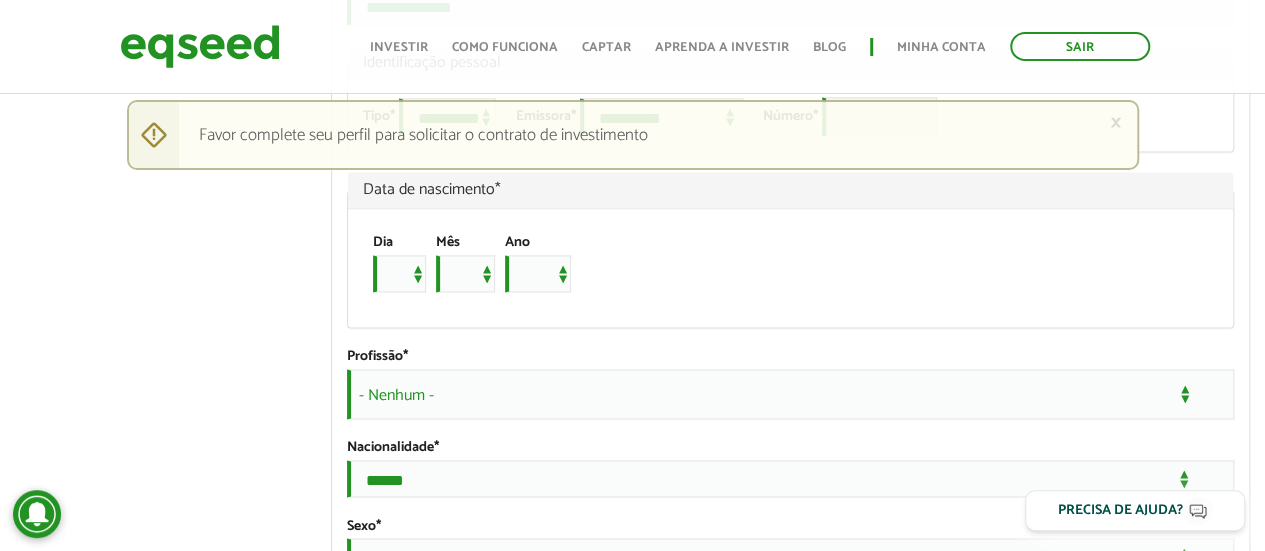 scroll, scrollTop: 1400, scrollLeft: 0, axis: vertical 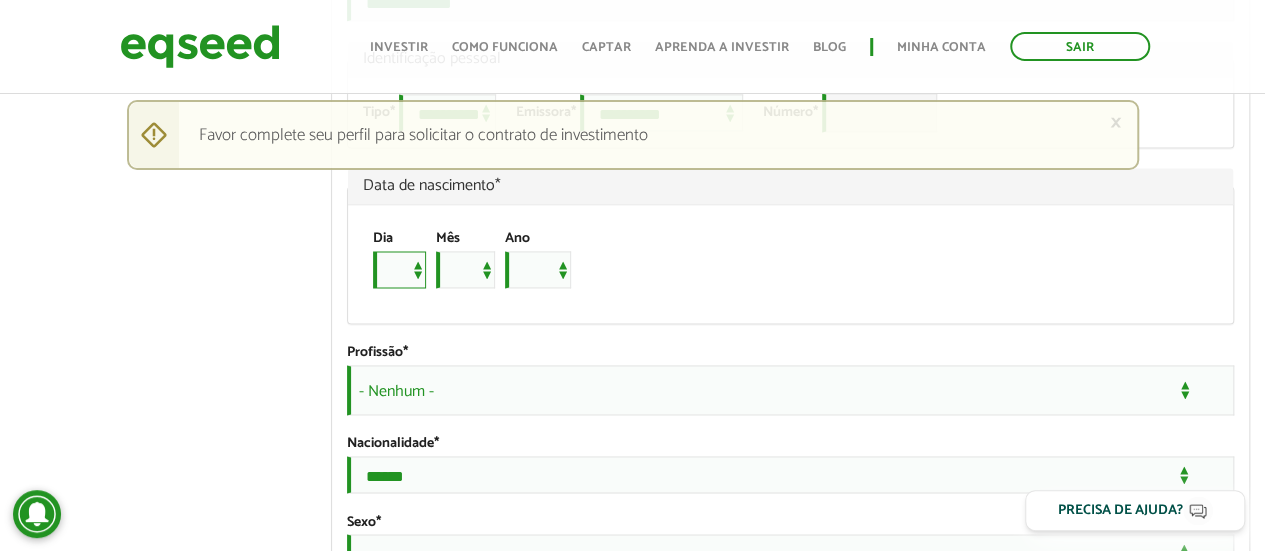 click on "* * * * * * * * * ** ** ** ** ** ** ** ** ** ** ** ** ** ** ** ** ** ** ** ** ** **" at bounding box center (399, 269) 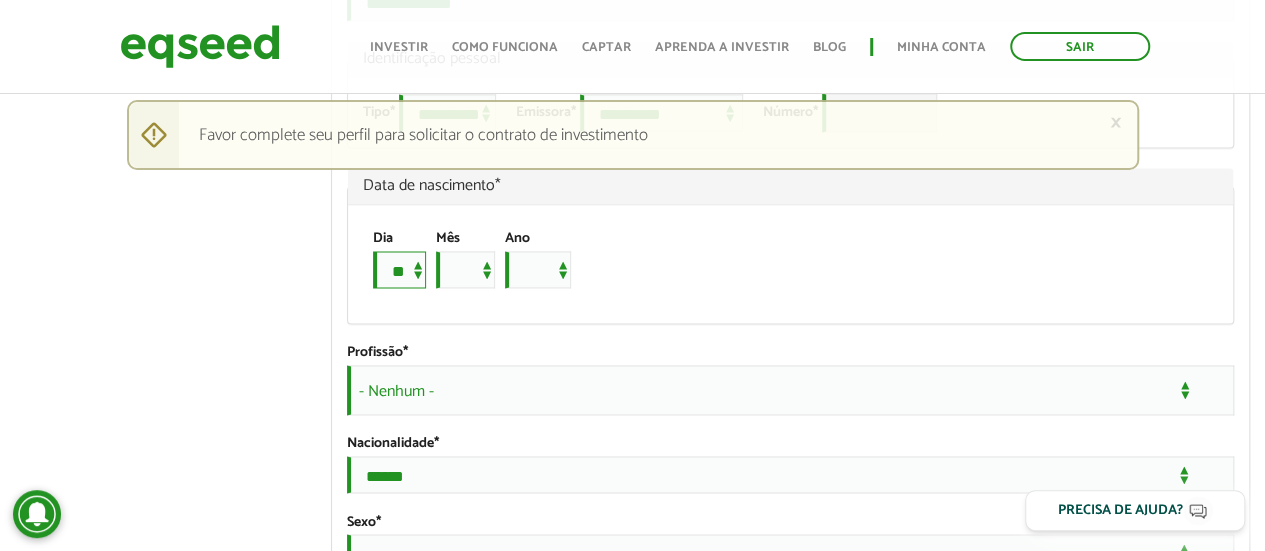 click on "* * * * * * * * * ** ** ** ** ** ** ** ** ** ** ** ** ** ** ** ** ** ** ** ** ** **" at bounding box center [399, 269] 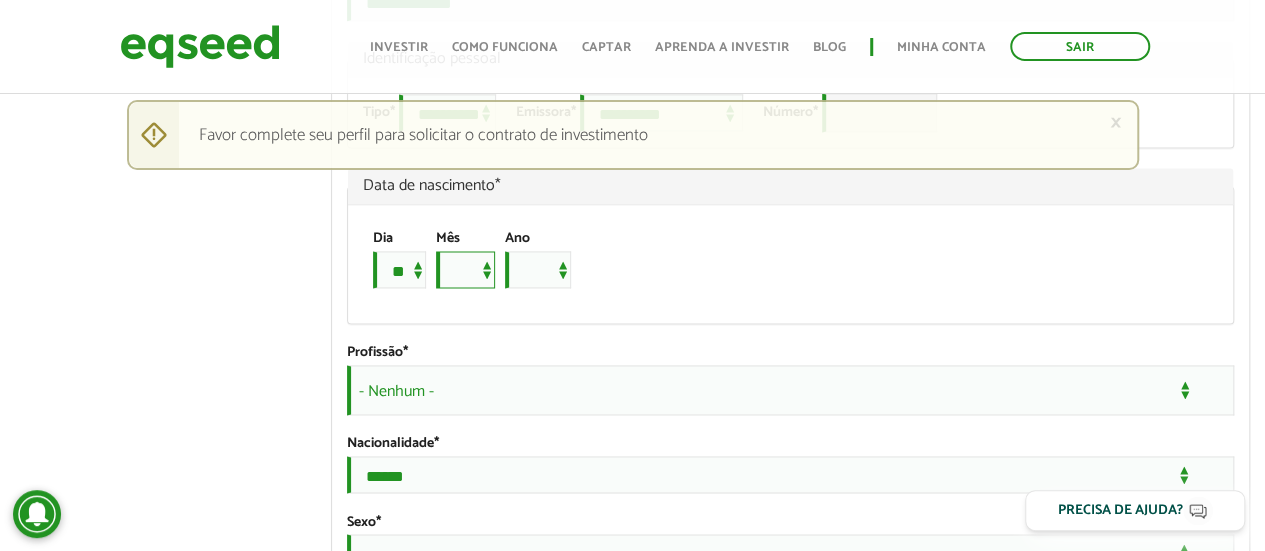 click on "*** *** *** *** *** *** *** *** *** *** *** ***" at bounding box center (465, 269) 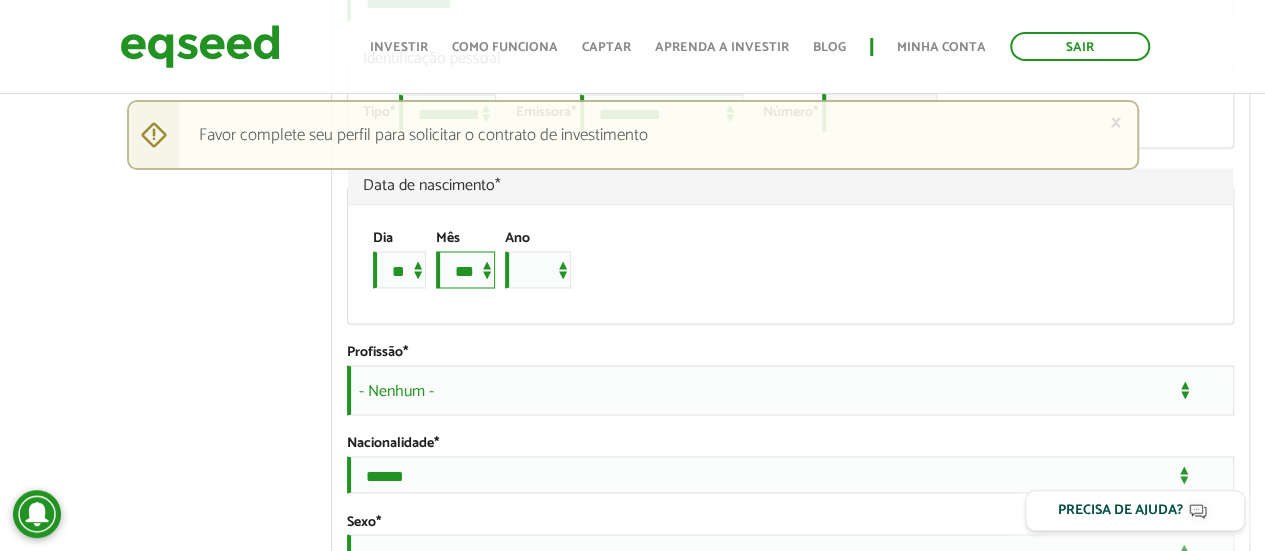 click on "*** *** *** *** *** *** *** *** *** *** *** ***" at bounding box center (465, 269) 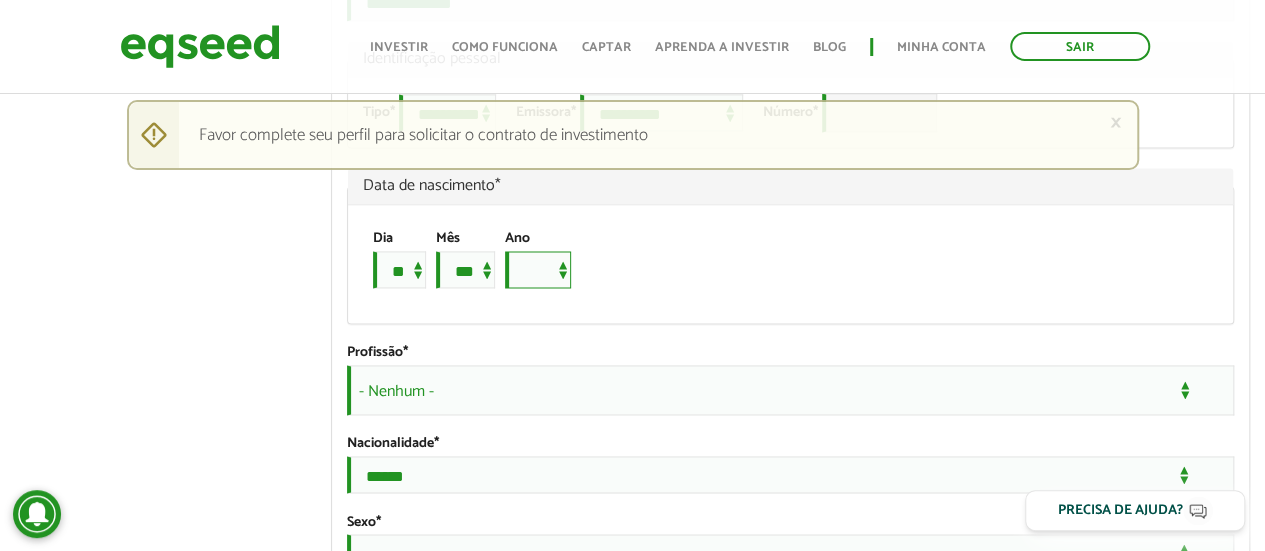 click on "**** **** **** **** **** **** **** **** **** **** **** **** **** **** **** **** **** **** **** **** **** **** **** **** **** **** **** **** **** **** **** **** **** **** **** **** **** **** **** **** **** **** **** **** **** **** **** **** **** **** **** **** **** **** **** **** **** **** **** **** **** **** **** **** **** **** **** **** **** **** **** **** **** **** **** **** **** **** **** **** **** **** **** **** **** **** **** **** **** **** **** **** **** **** **** **** **** **** **** **** **** **** **** **** **** **** **** **** **** **** **** **** **** **** **** **** **** **** **** **** **** **** **** **** **** ****" at bounding box center (538, 269) 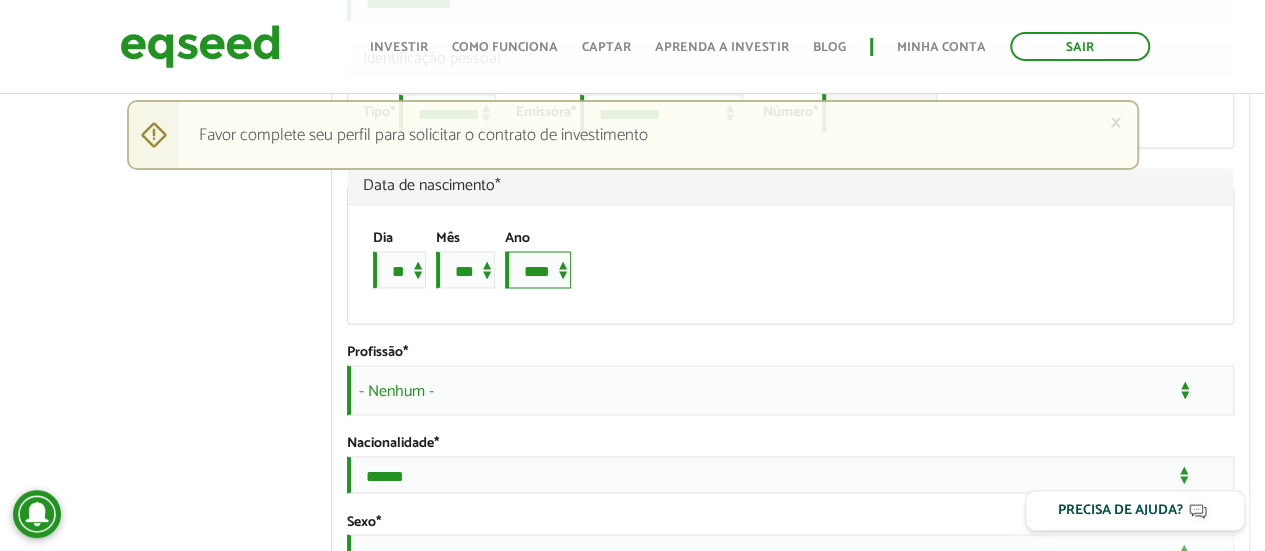 click on "**** **** **** **** **** **** **** **** **** **** **** **** **** **** **** **** **** **** **** **** **** **** **** **** **** **** **** **** **** **** **** **** **** **** **** **** **** **** **** **** **** **** **** **** **** **** **** **** **** **** **** **** **** **** **** **** **** **** **** **** **** **** **** **** **** **** **** **** **** **** **** **** **** **** **** **** **** **** **** **** **** **** **** **** **** **** **** **** **** **** **** **** **** **** **** **** **** **** **** **** **** **** **** **** **** **** **** **** **** **** **** **** **** **** **** **** **** **** **** **** **** **** **** **** **** ****" at bounding box center [538, 269] 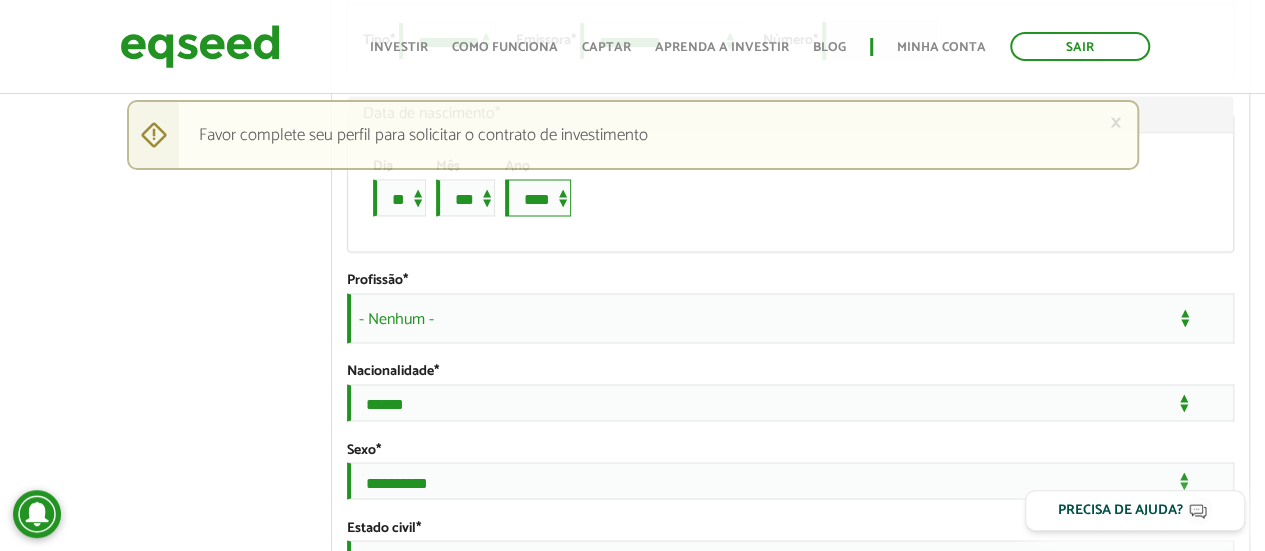scroll, scrollTop: 1600, scrollLeft: 0, axis: vertical 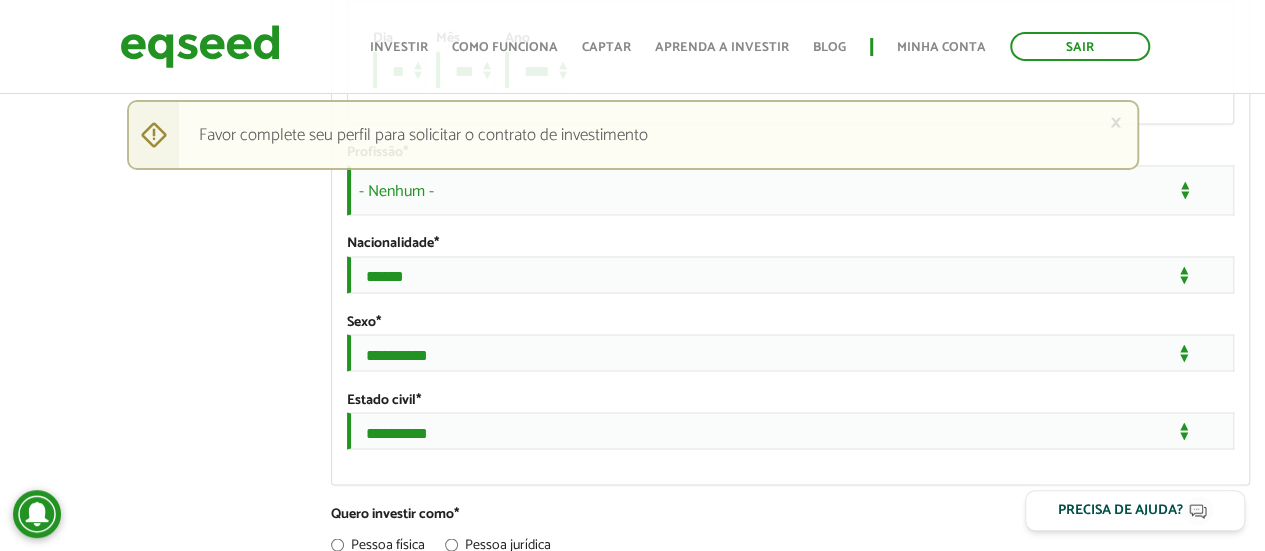 click on "- Nenhum -" at bounding box center (790, 190) 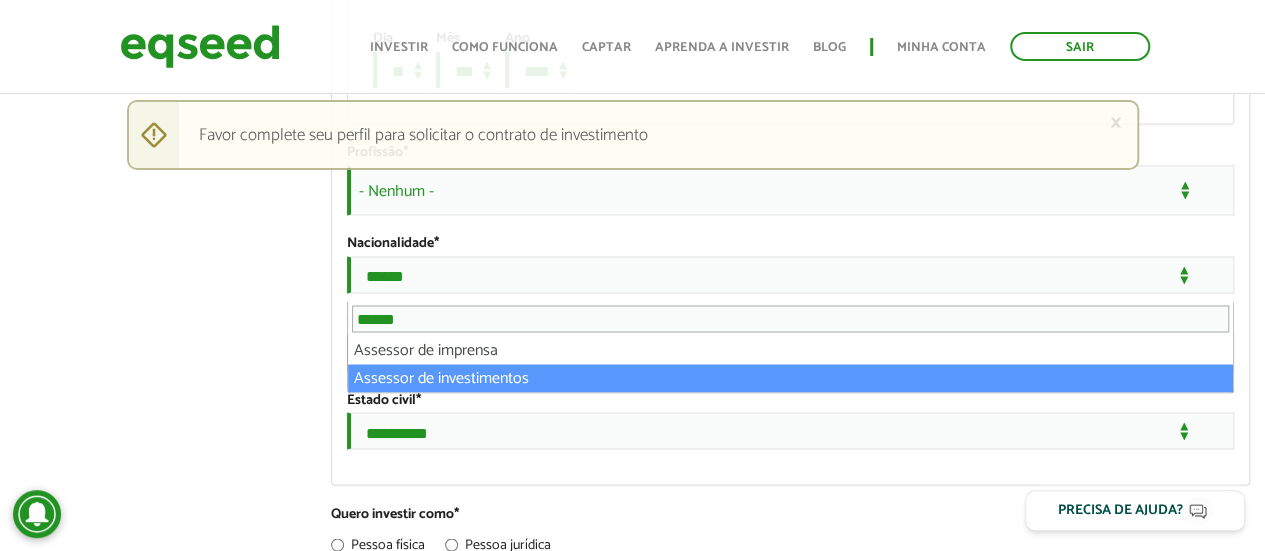 type on "******" 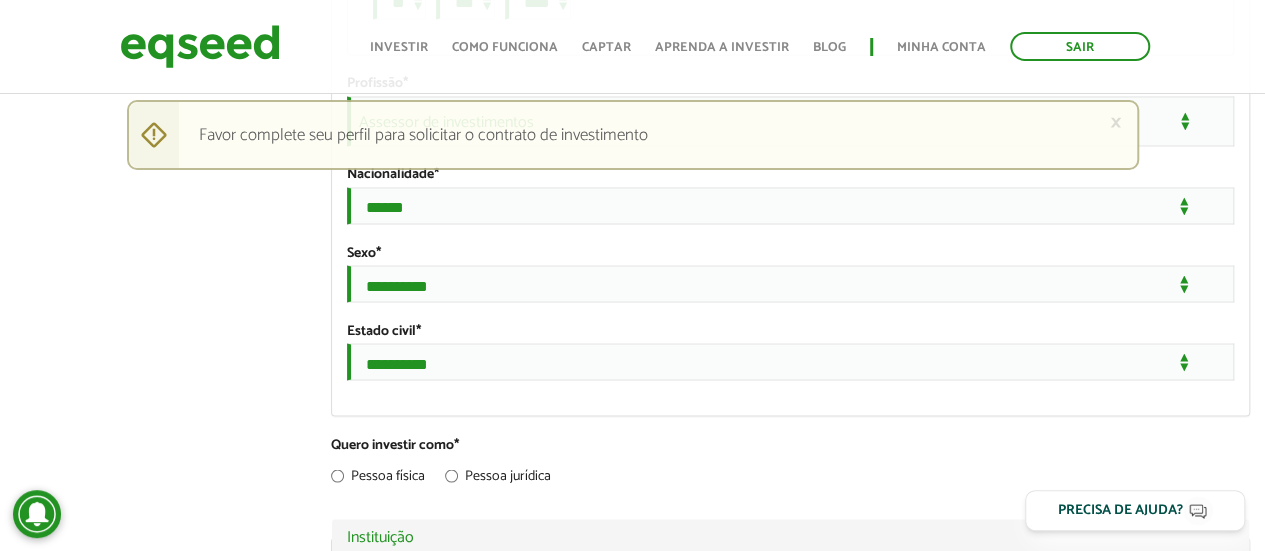 scroll, scrollTop: 1700, scrollLeft: 0, axis: vertical 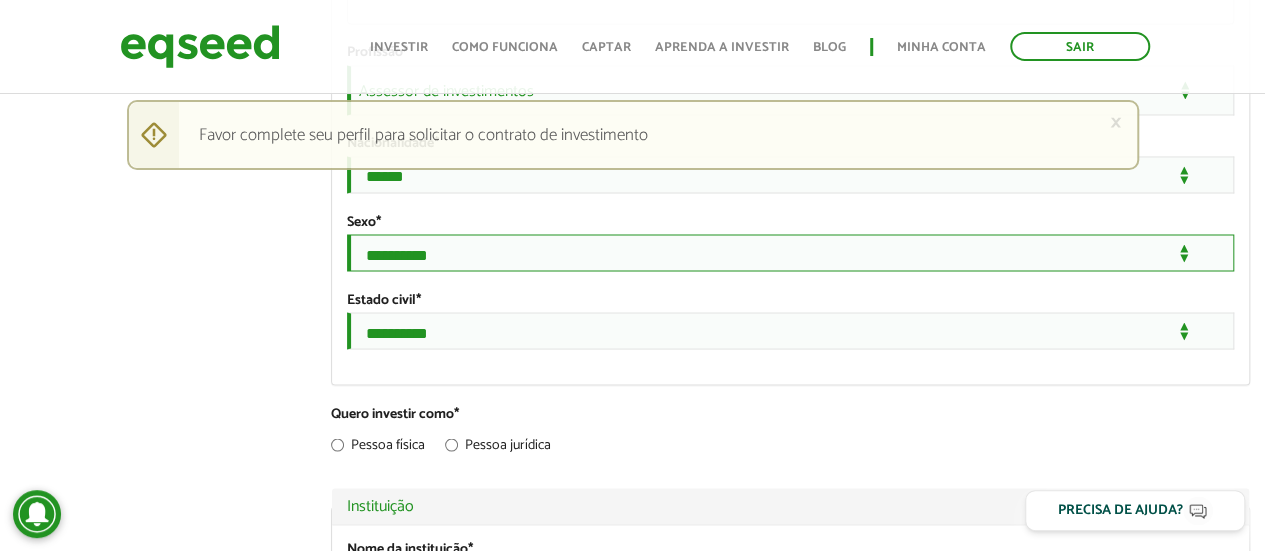 click on "**********" at bounding box center [790, 252] 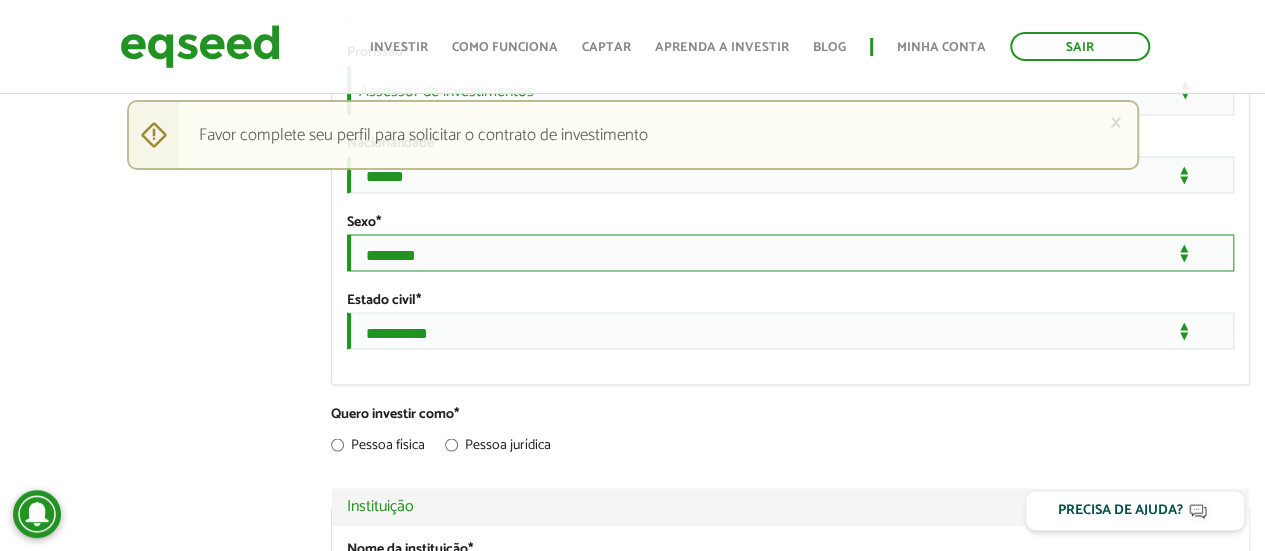 click on "**********" at bounding box center (790, 252) 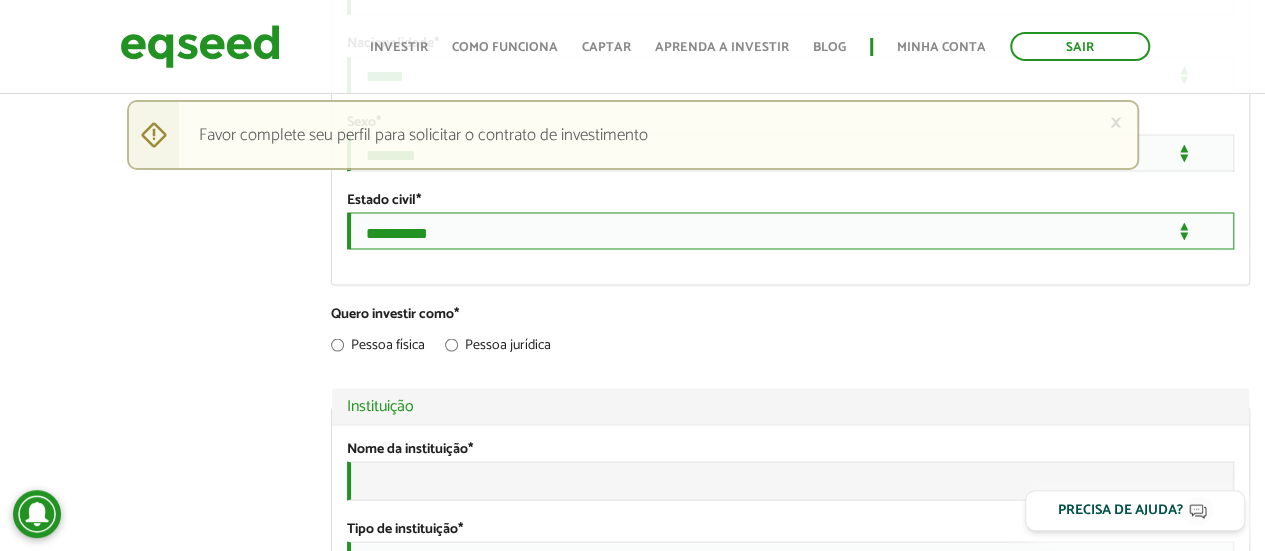 click on "**********" at bounding box center (790, 230) 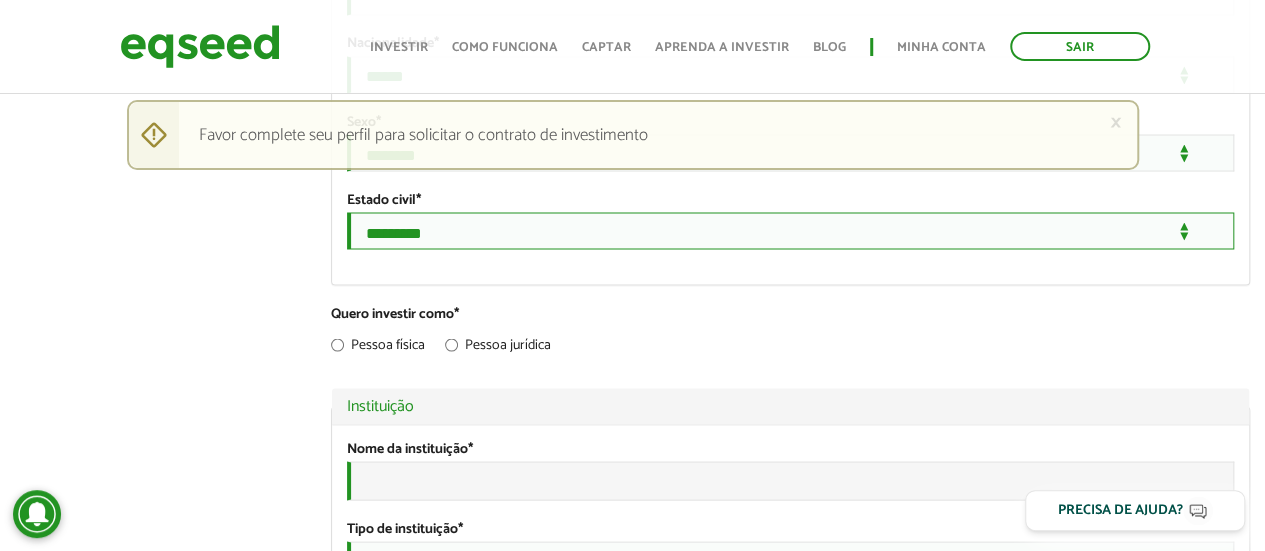 click on "**********" at bounding box center (790, 230) 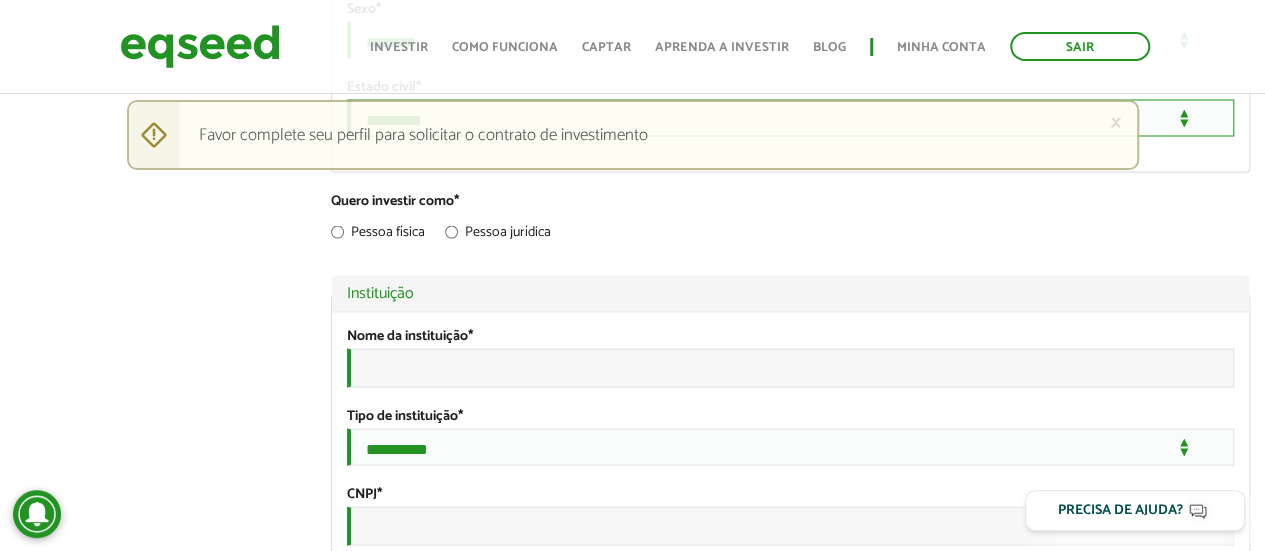 scroll, scrollTop: 2000, scrollLeft: 0, axis: vertical 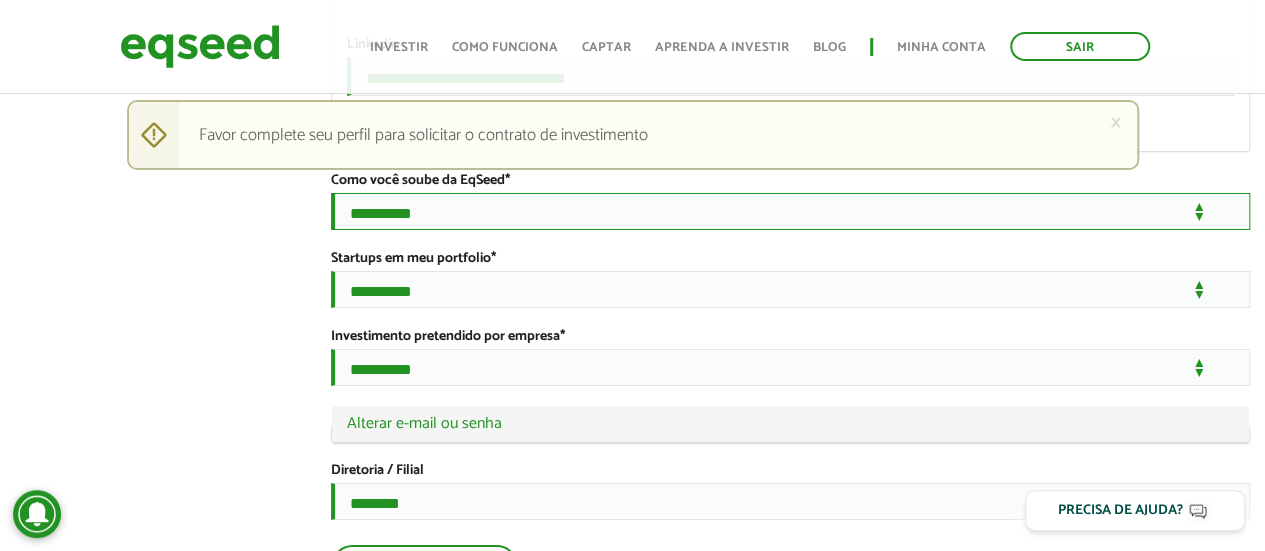 click on "**********" at bounding box center (790, 211) 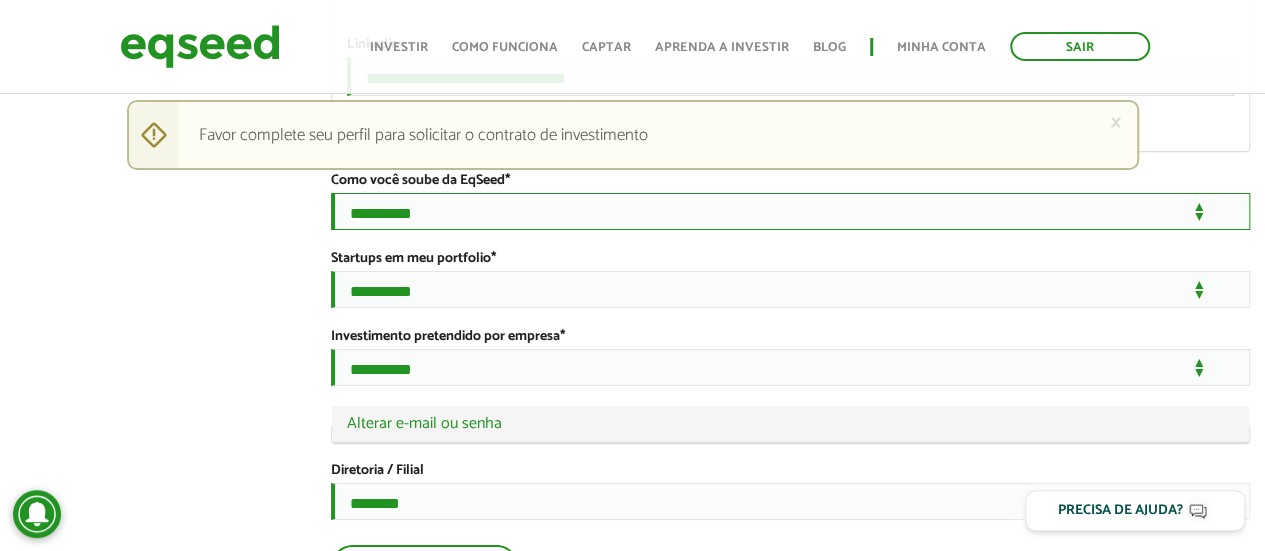 select on "***" 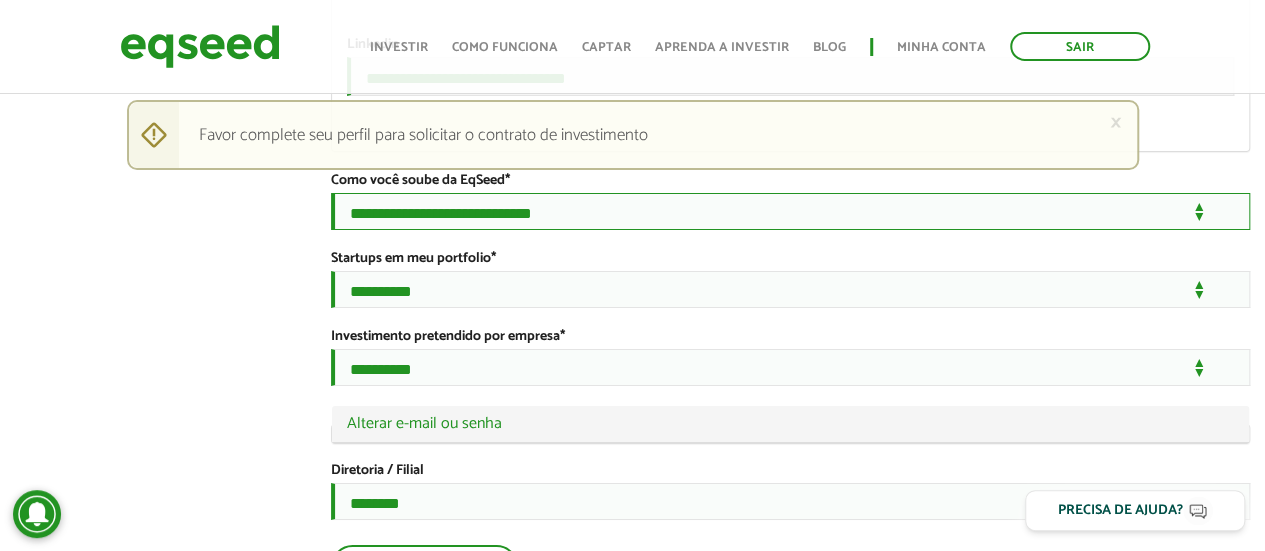 click on "**********" at bounding box center [790, 211] 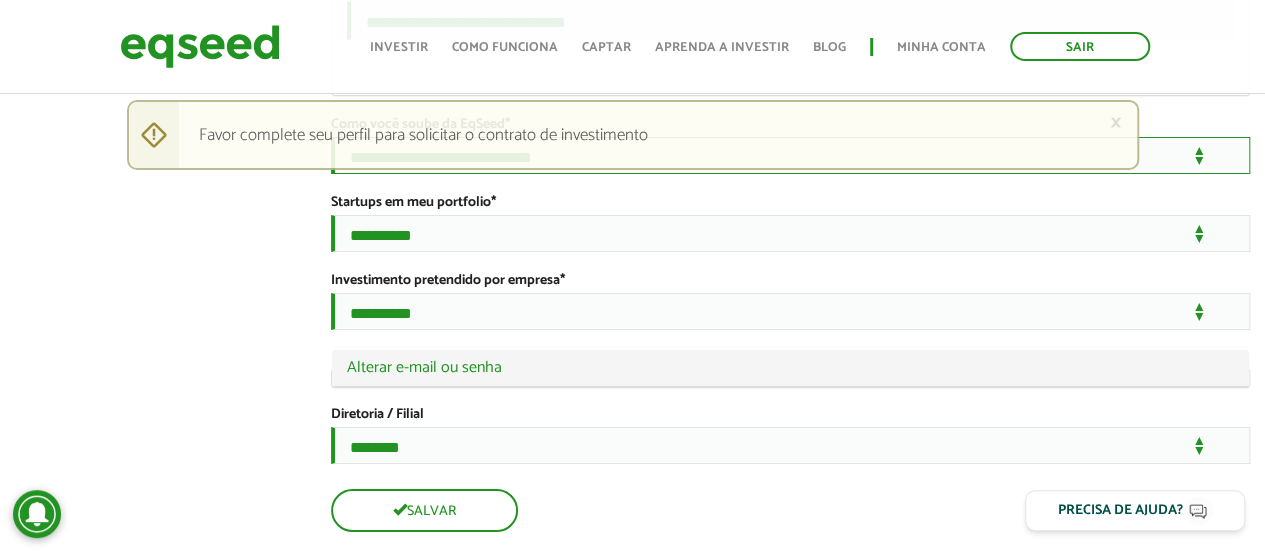 scroll, scrollTop: 3500, scrollLeft: 0, axis: vertical 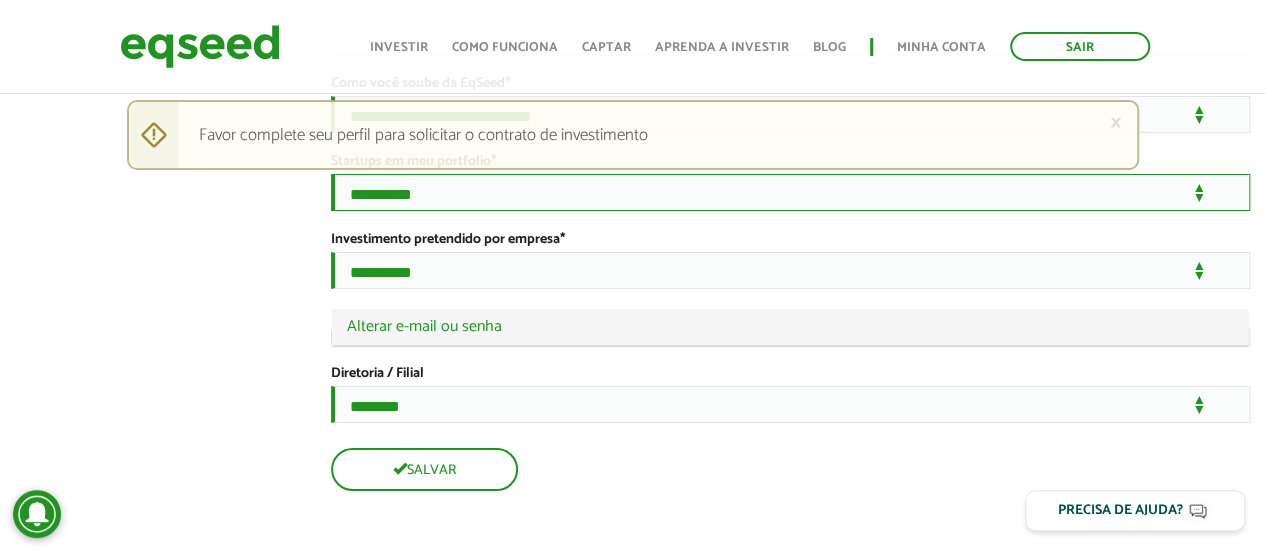 click on "**********" at bounding box center [790, 192] 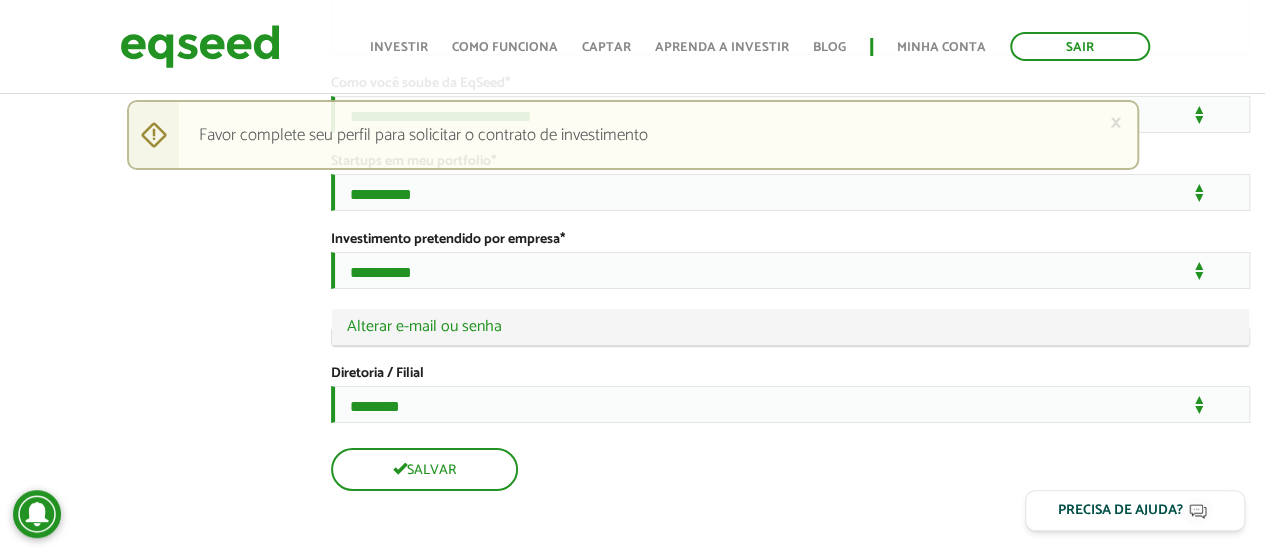 click on "MARILENE BIAVA
left_panel_close
Clientes
home Início
group Investimento assistido
finance Meus relatórios
add_business Indique uma empresa
Pessoal
person Meu perfil
finance_mode Minha simulação
work Meu portfólio
MARILENE BIAVA
Abas primárias Perfil Público
Perfil Completo (aba ativa)
Ocultar Resumo
Foto
Enviar foto
Seu rosto virtual ou imagem. Imagens maiores que 1024x1024 pixels serão reduzidas.
Breve Biografia
*" at bounding box center (632, -1438) 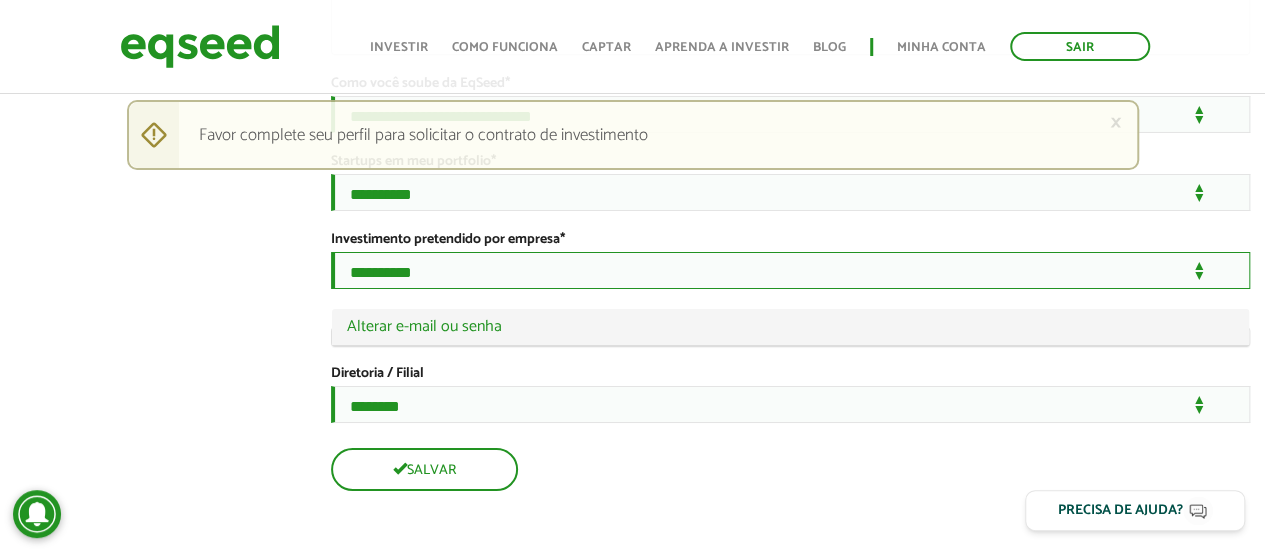 click on "**********" at bounding box center [790, 270] 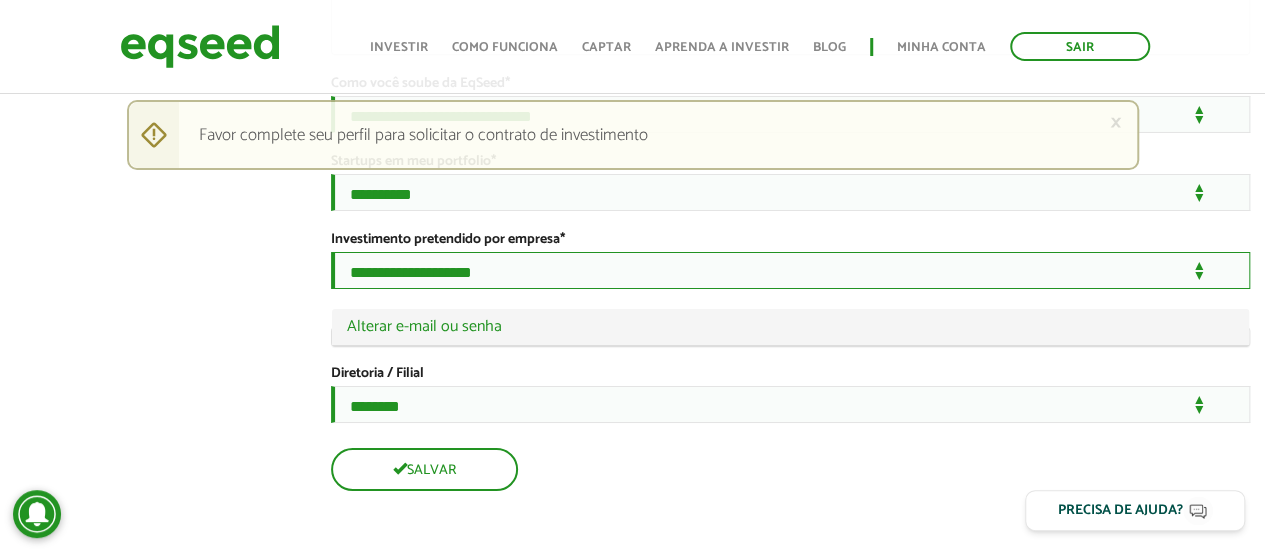 click on "**********" at bounding box center [790, 270] 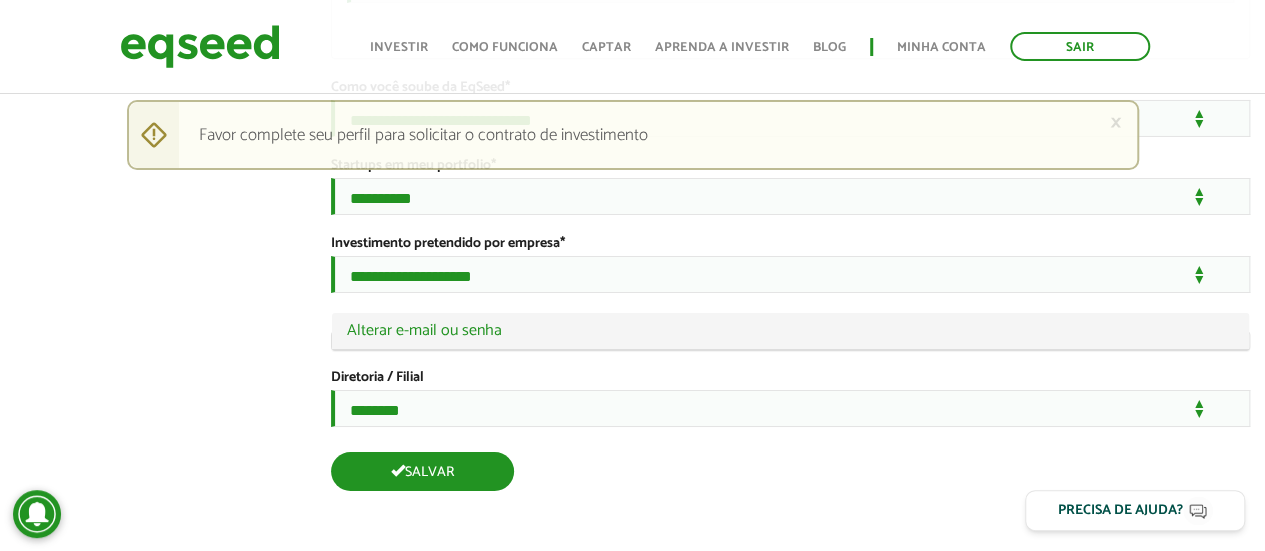 scroll, scrollTop: 3692, scrollLeft: 0, axis: vertical 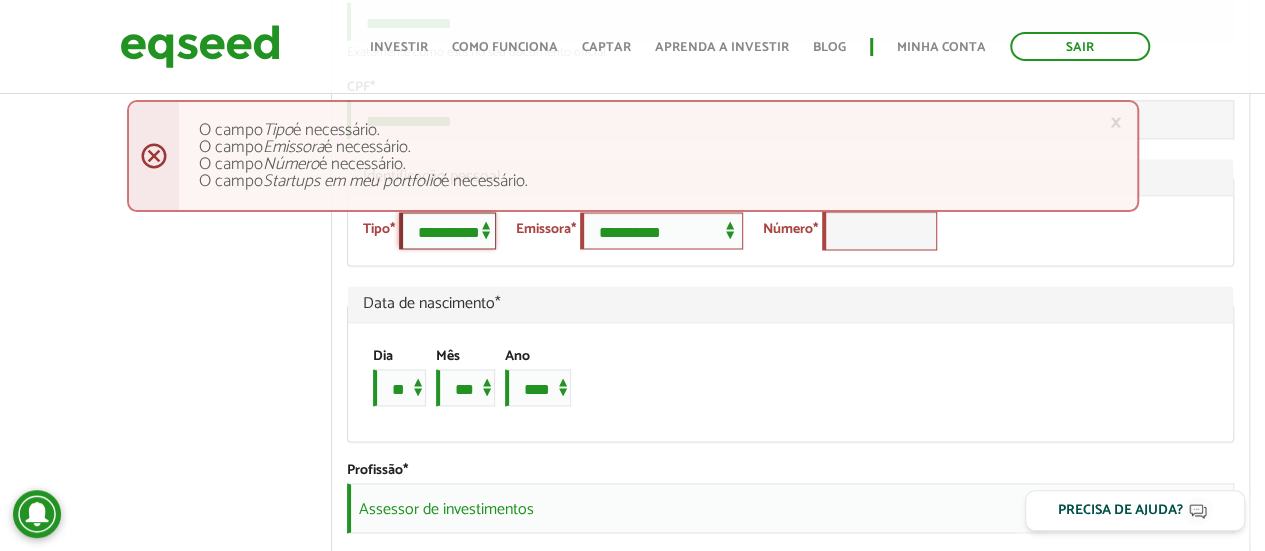 click on "**********" at bounding box center [447, 230] 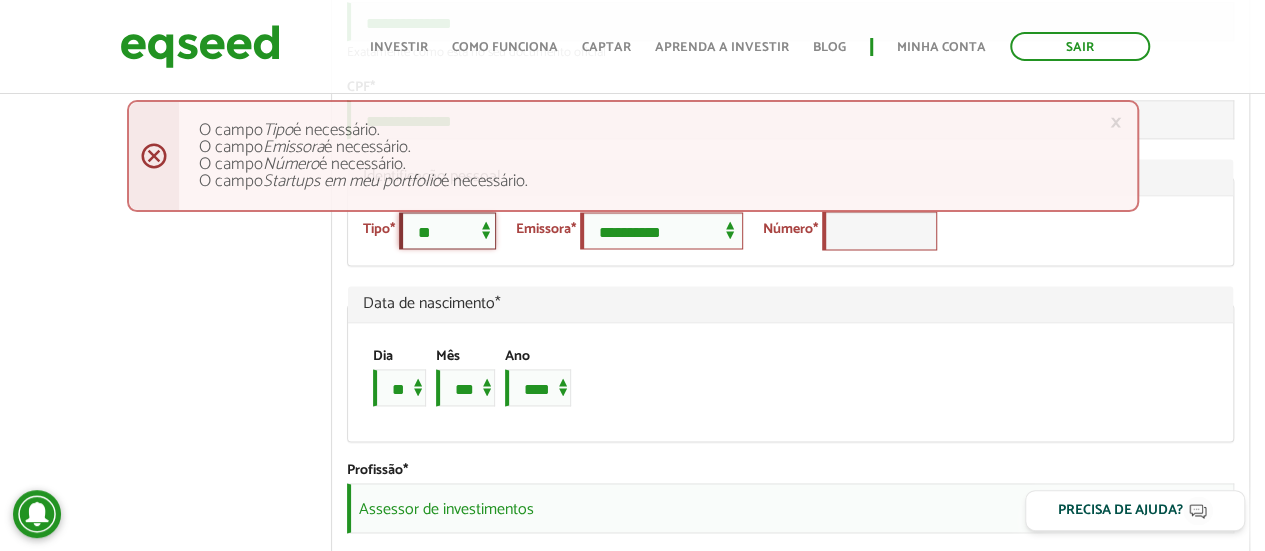 click on "**********" at bounding box center [447, 230] 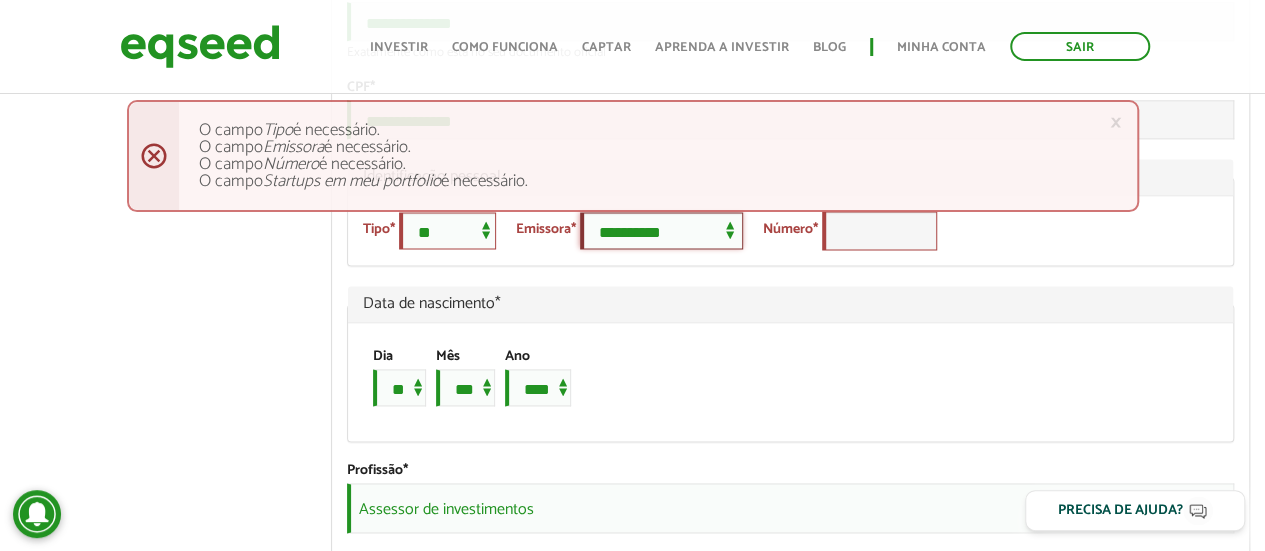 click on "**********" at bounding box center (661, 230) 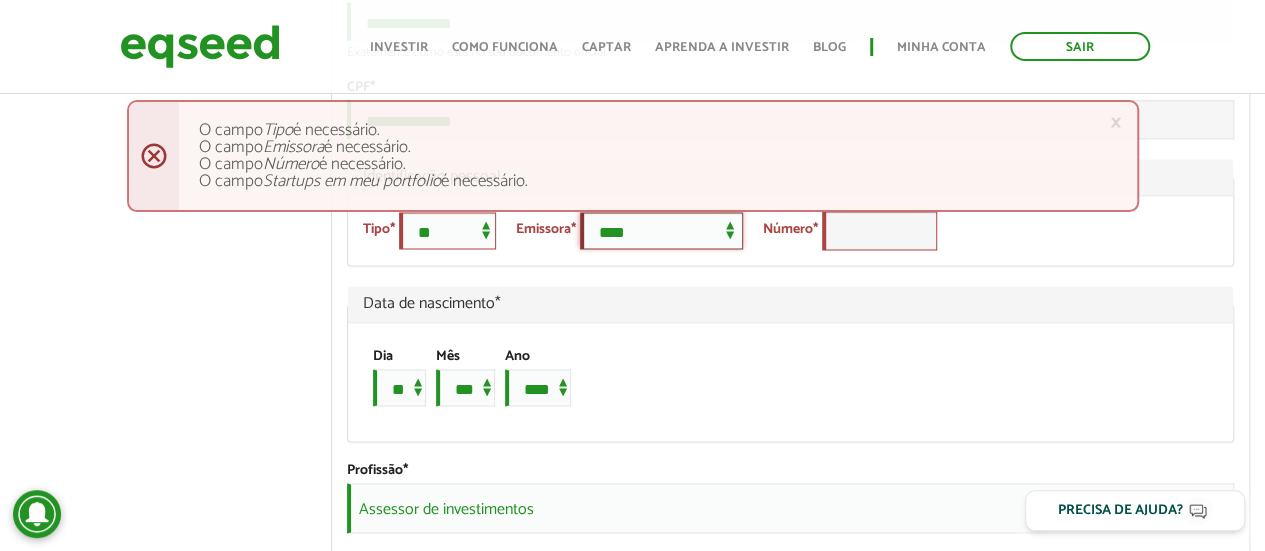 click on "**********" at bounding box center [661, 230] 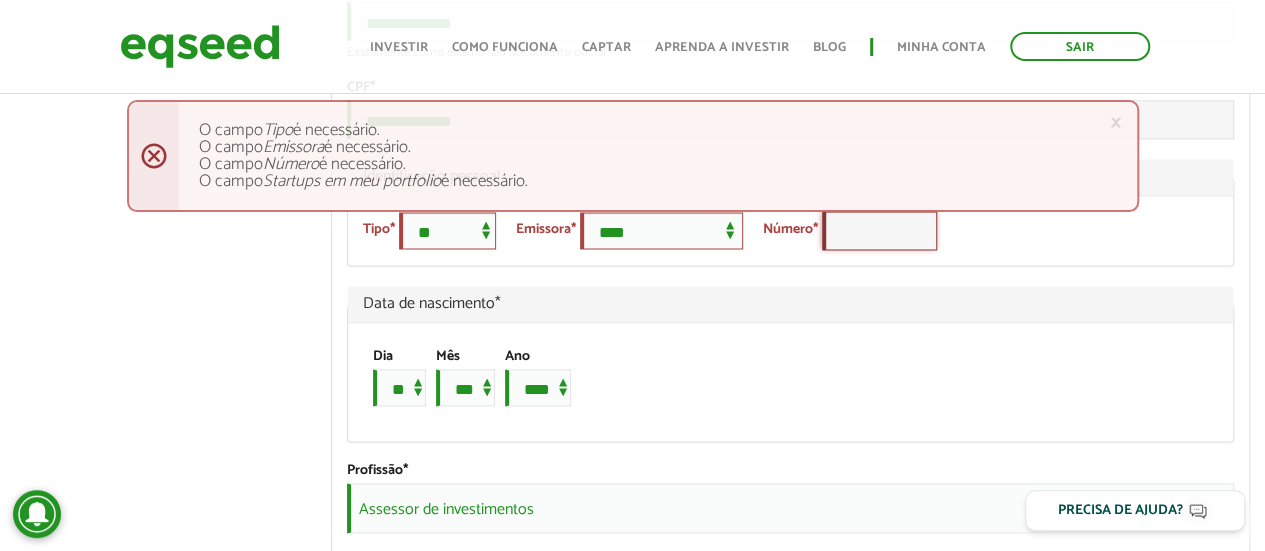 click on "Número  *" at bounding box center (879, 230) 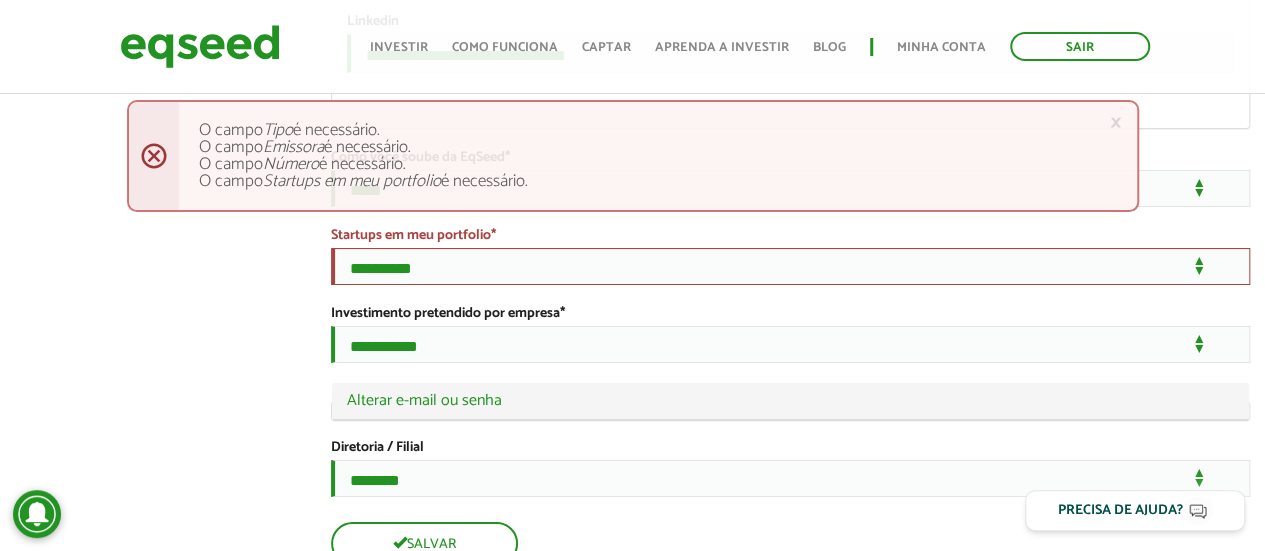 scroll, scrollTop: 3396, scrollLeft: 0, axis: vertical 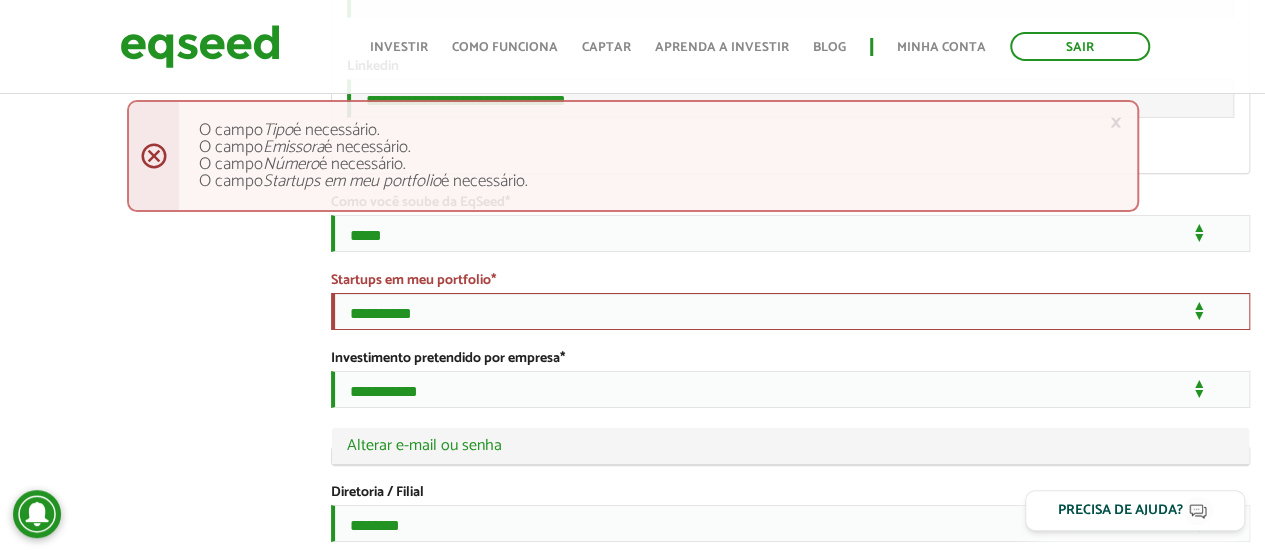 type on "*******" 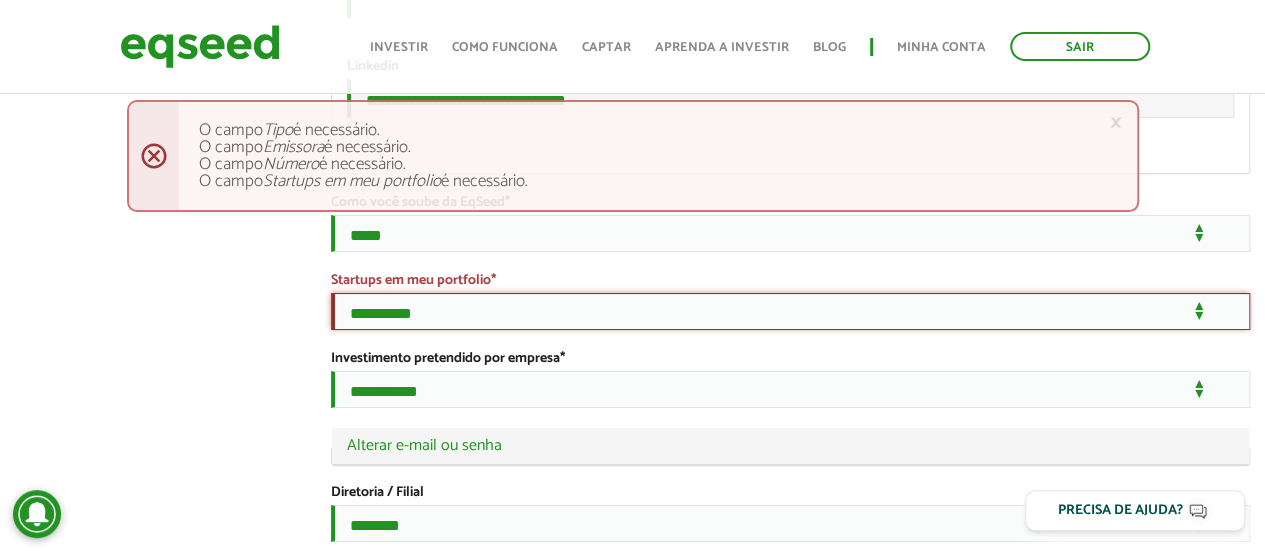 click on "**********" at bounding box center (790, 311) 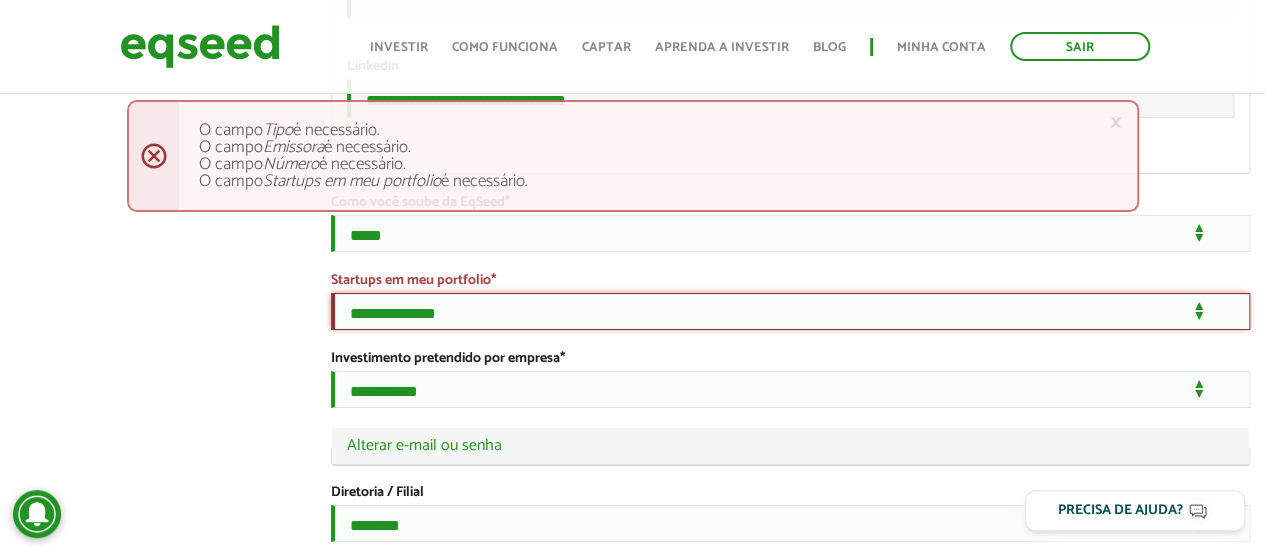 click on "**********" at bounding box center (790, 311) 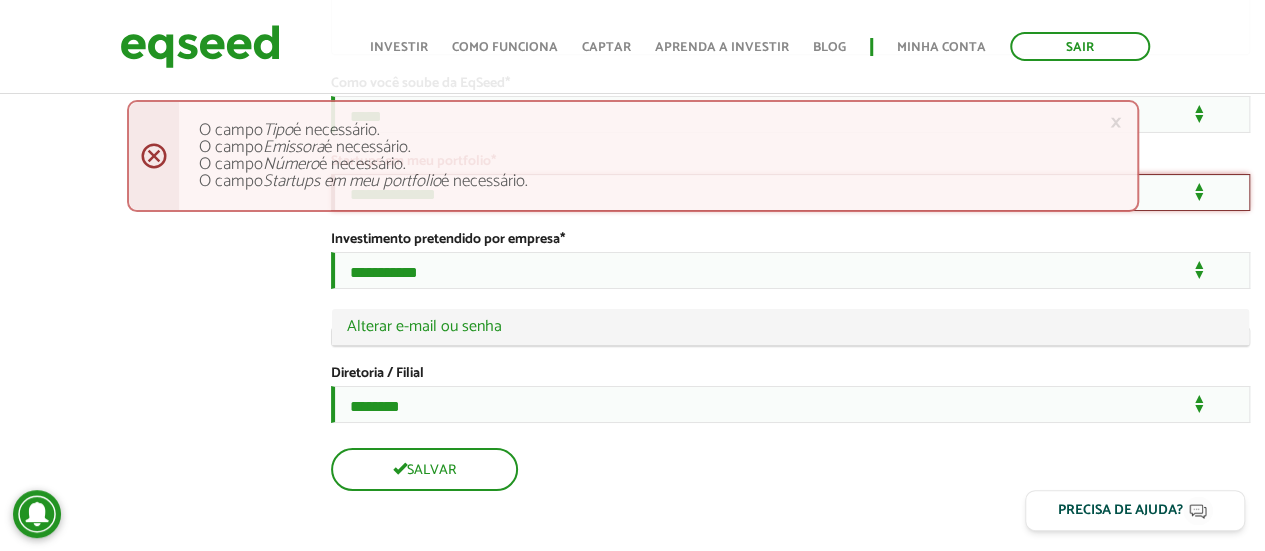 scroll, scrollTop: 3696, scrollLeft: 0, axis: vertical 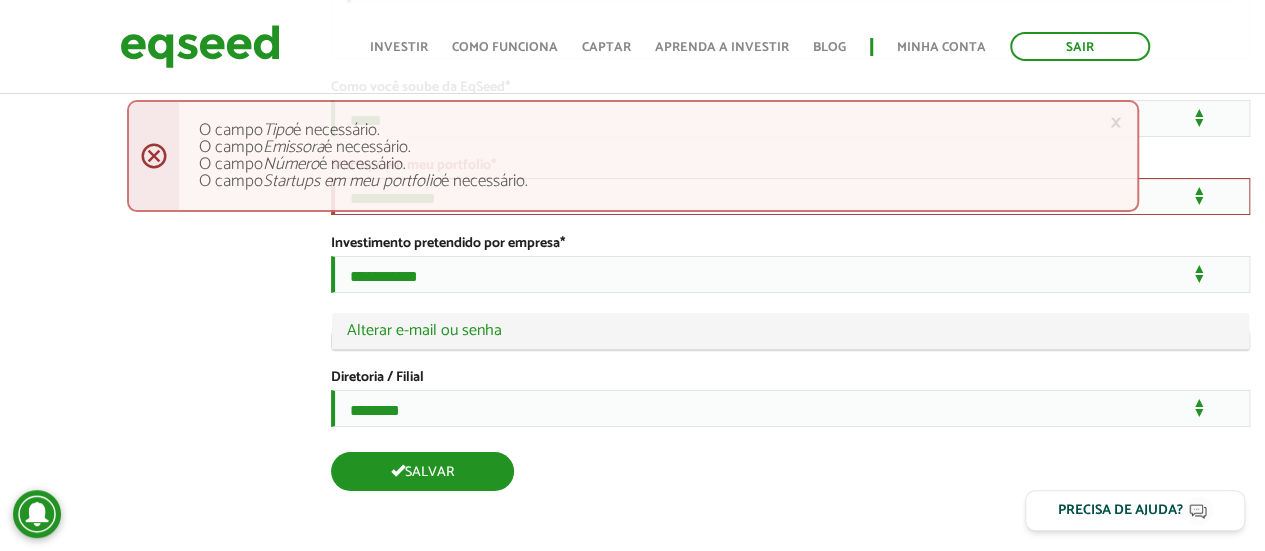click on "Salvar" at bounding box center (422, 471) 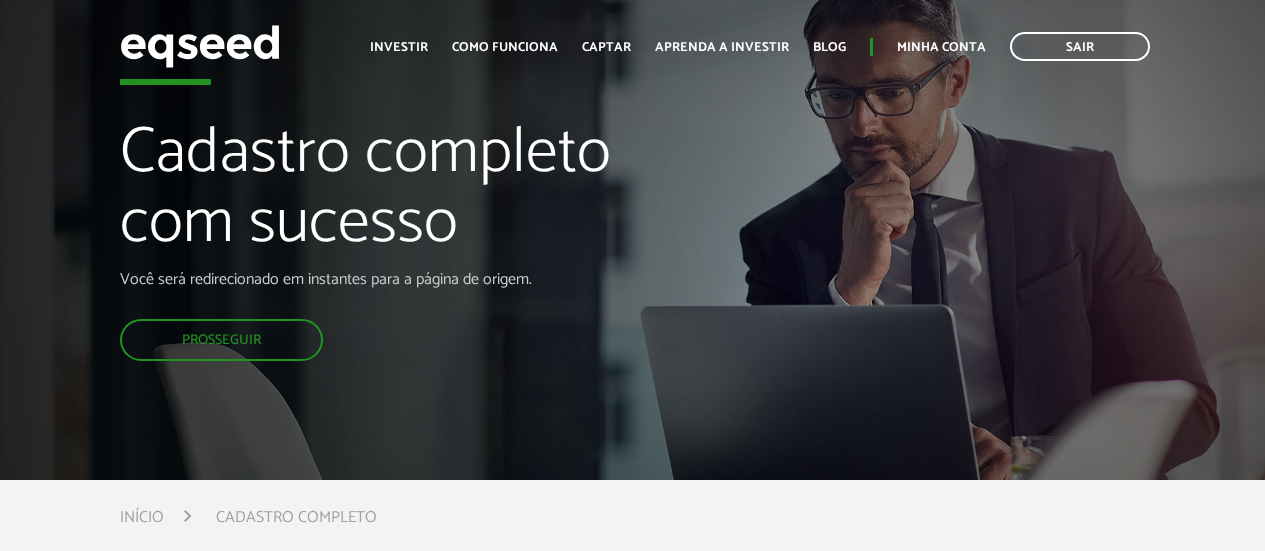scroll, scrollTop: 0, scrollLeft: 0, axis: both 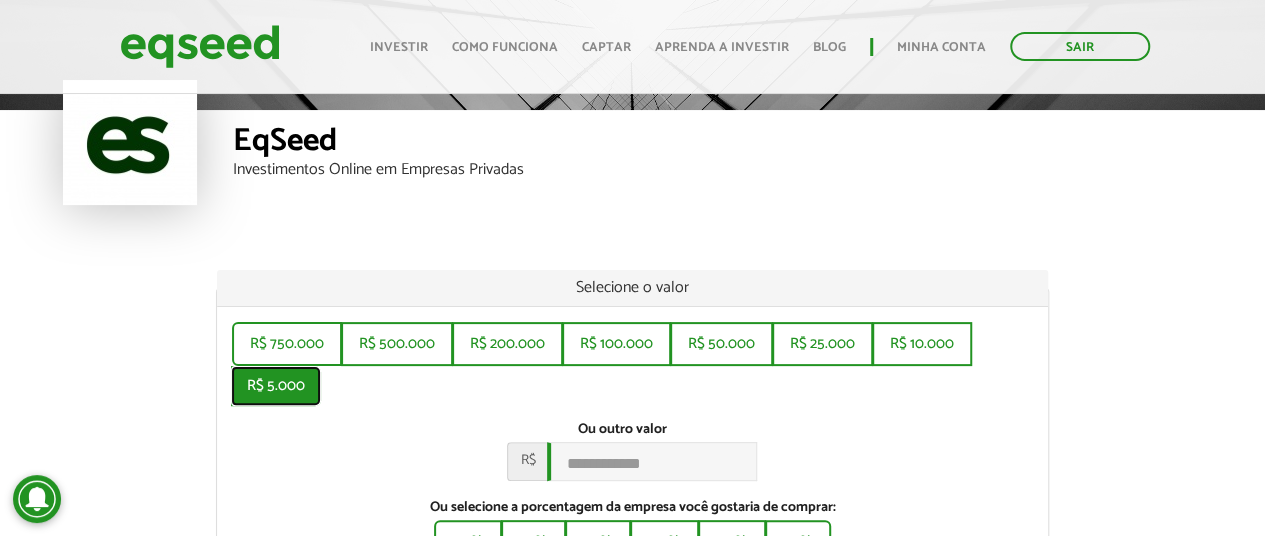 click on "R$ 5.000" at bounding box center (276, 386) 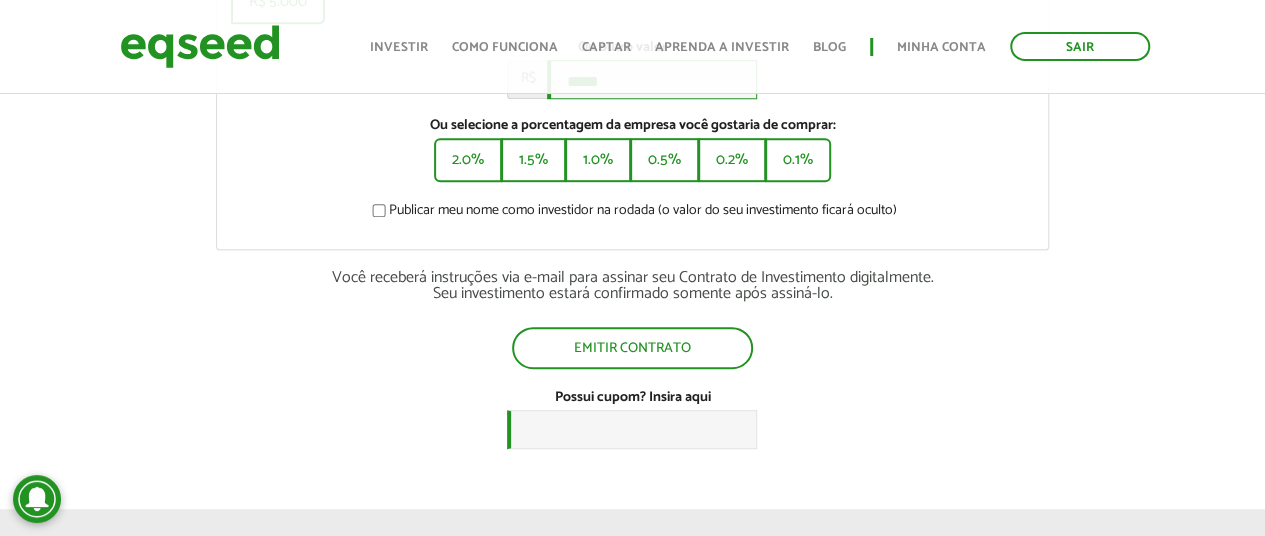 scroll, scrollTop: 500, scrollLeft: 0, axis: vertical 